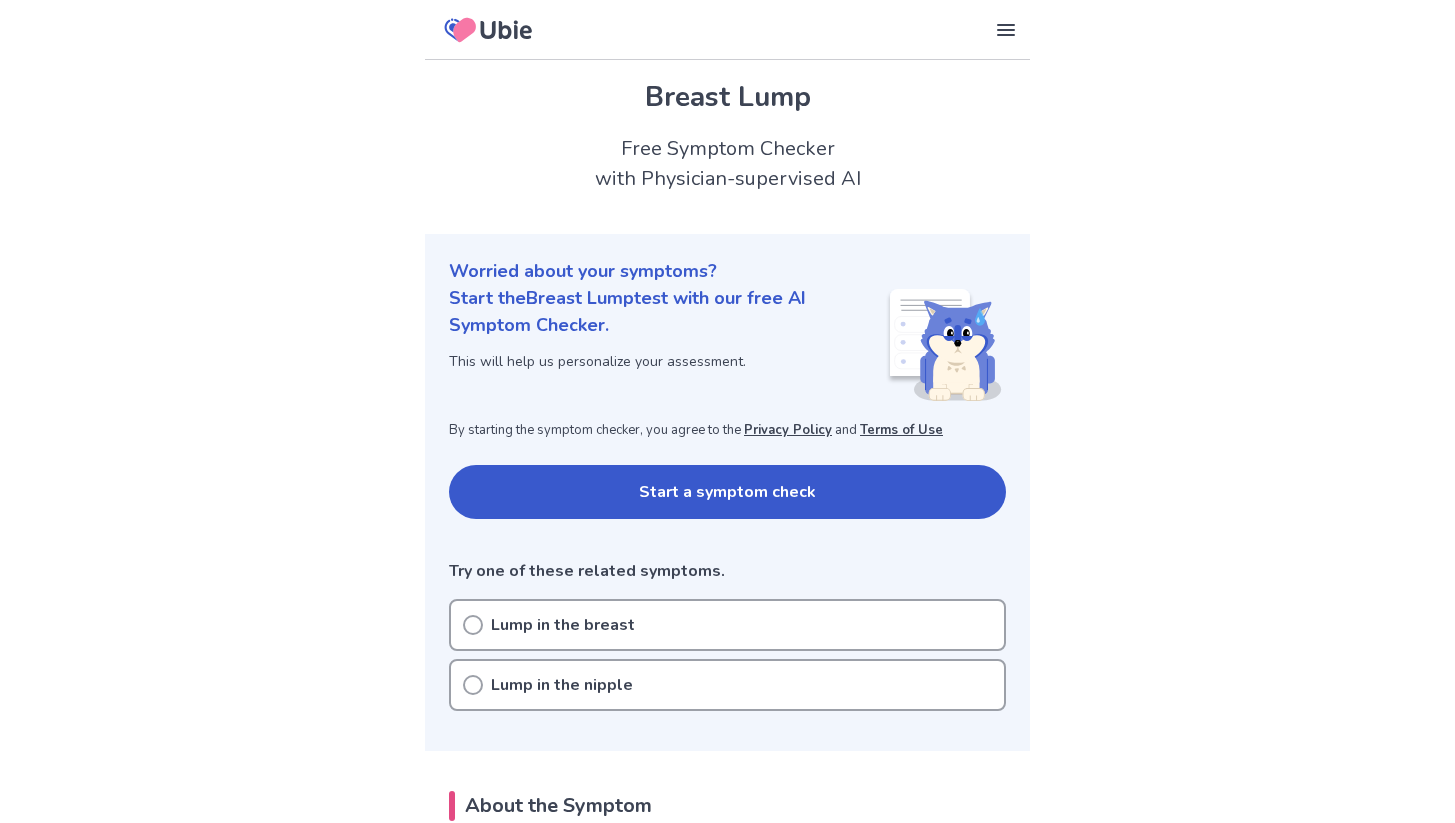 scroll, scrollTop: 0, scrollLeft: 0, axis: both 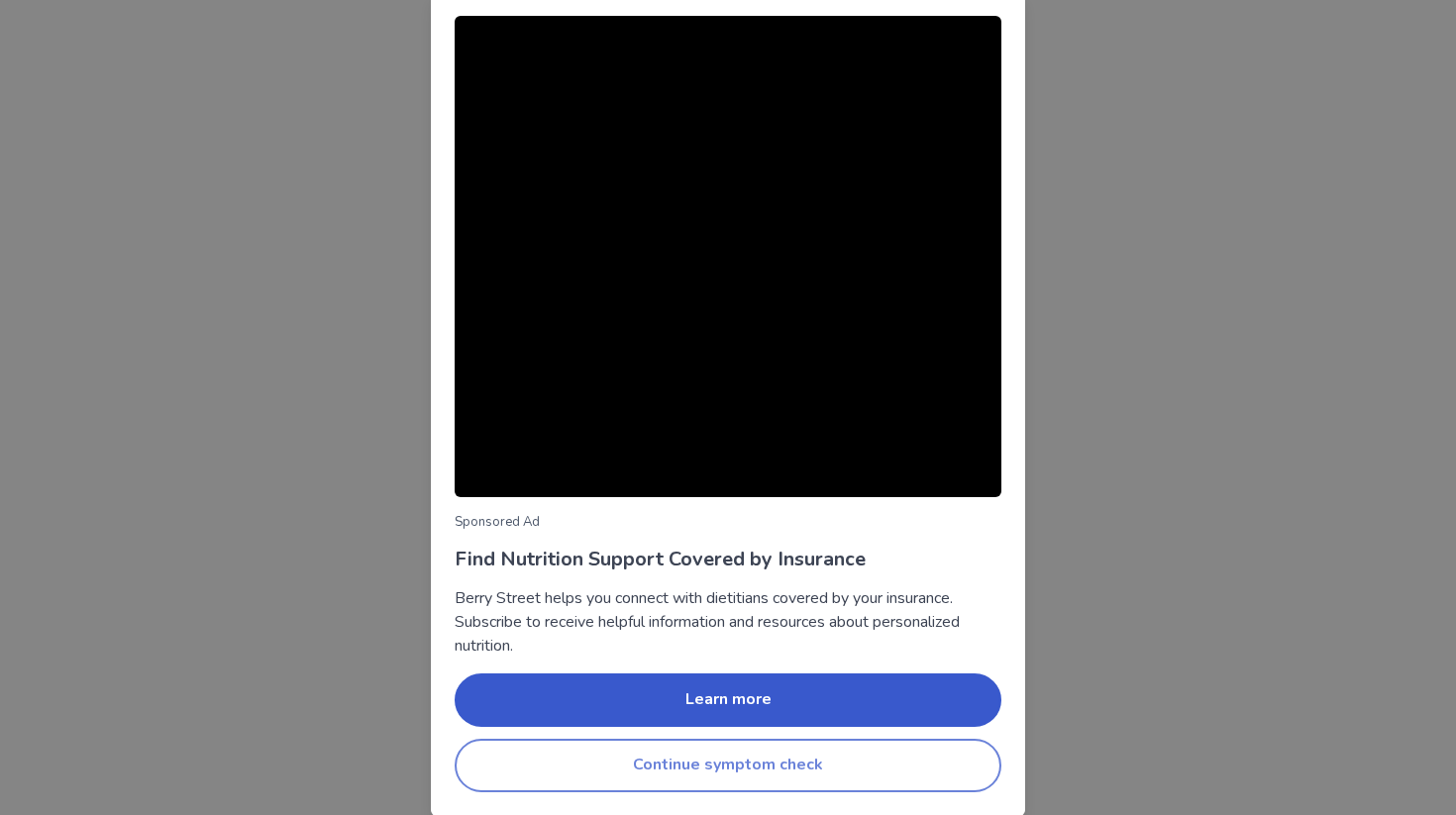 click on "Continue symptom check" at bounding box center (728, 765) 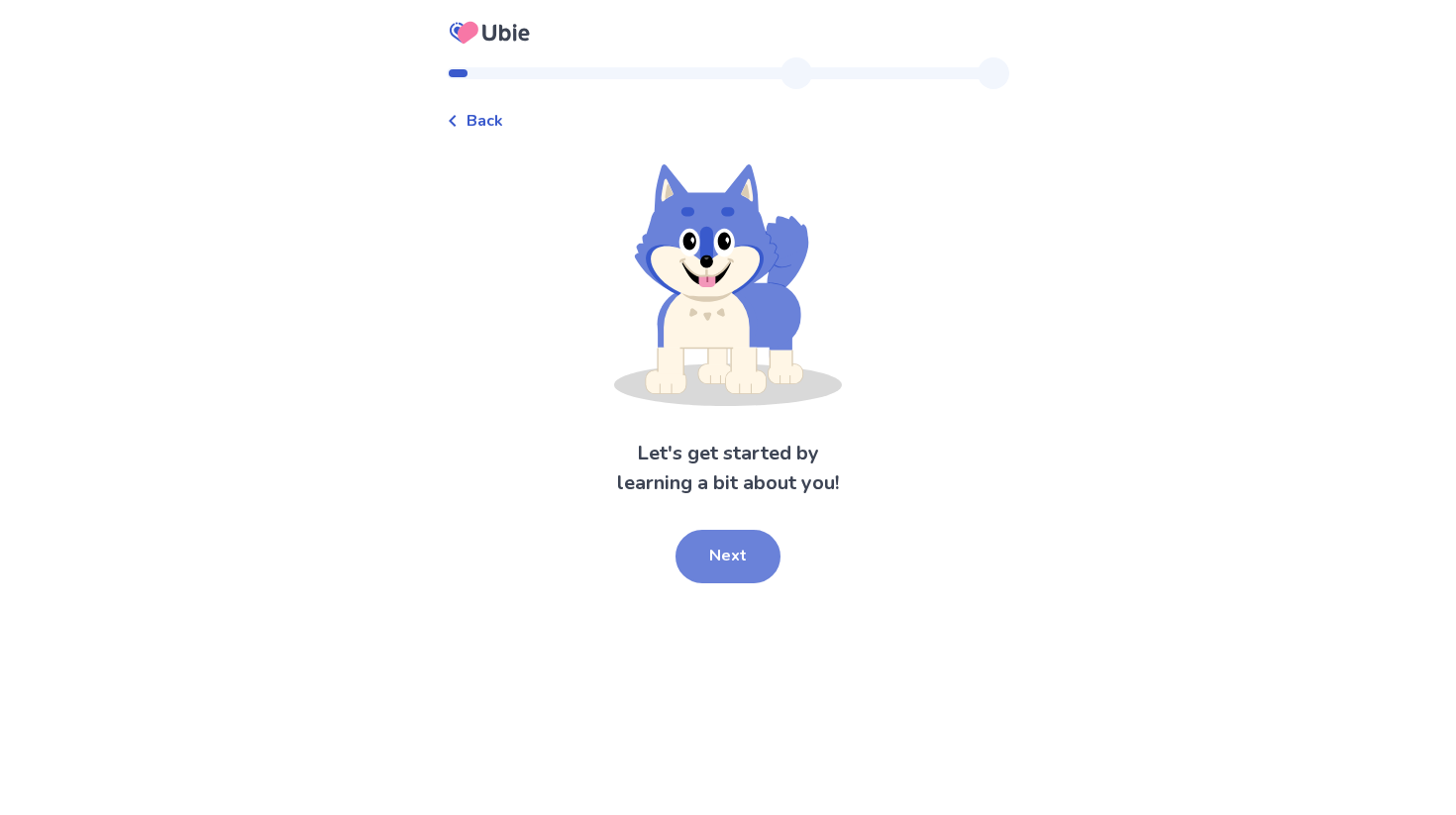 click on "Next" at bounding box center [728, 557] 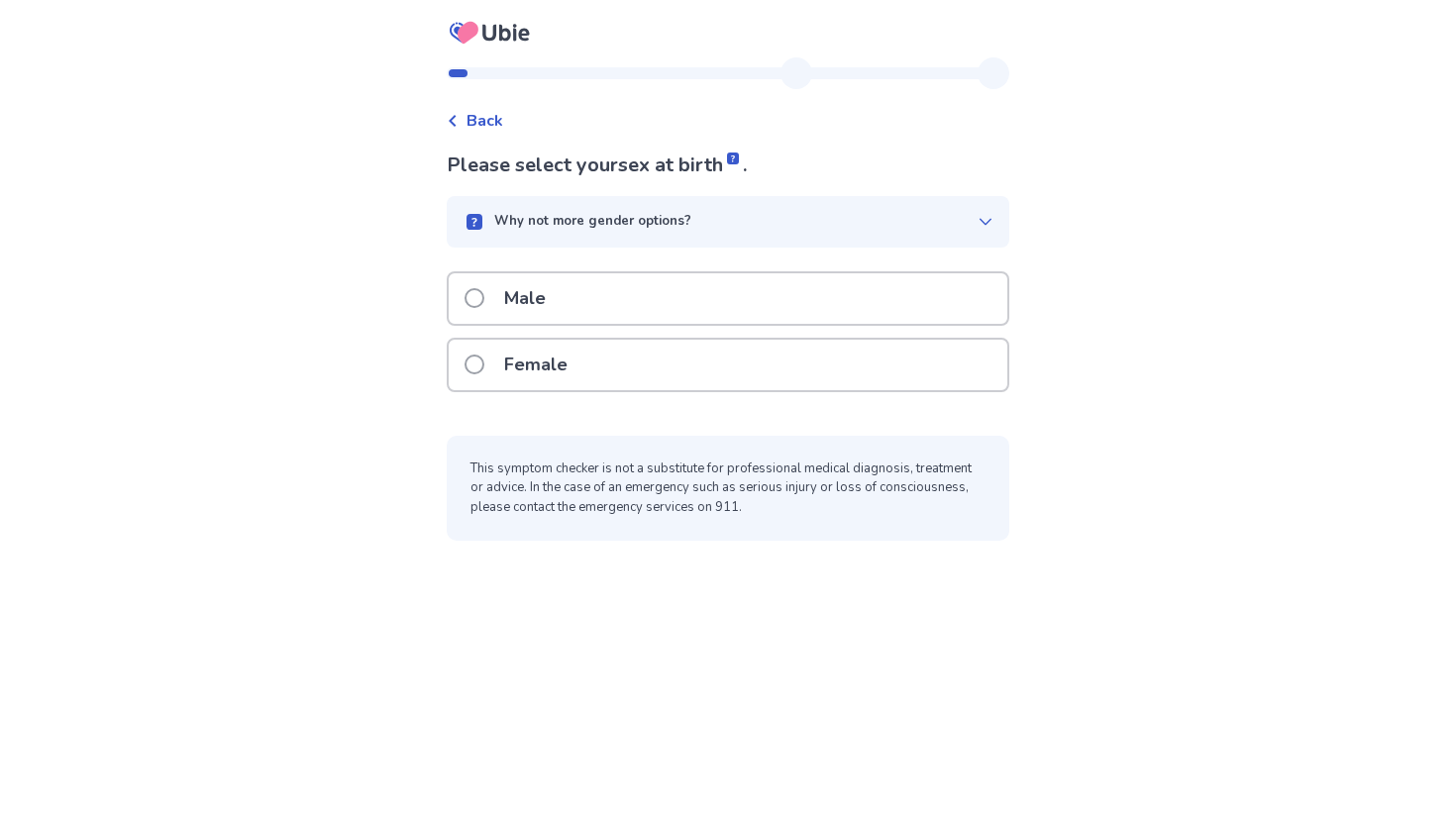 click on "Female" at bounding box center [536, 364] 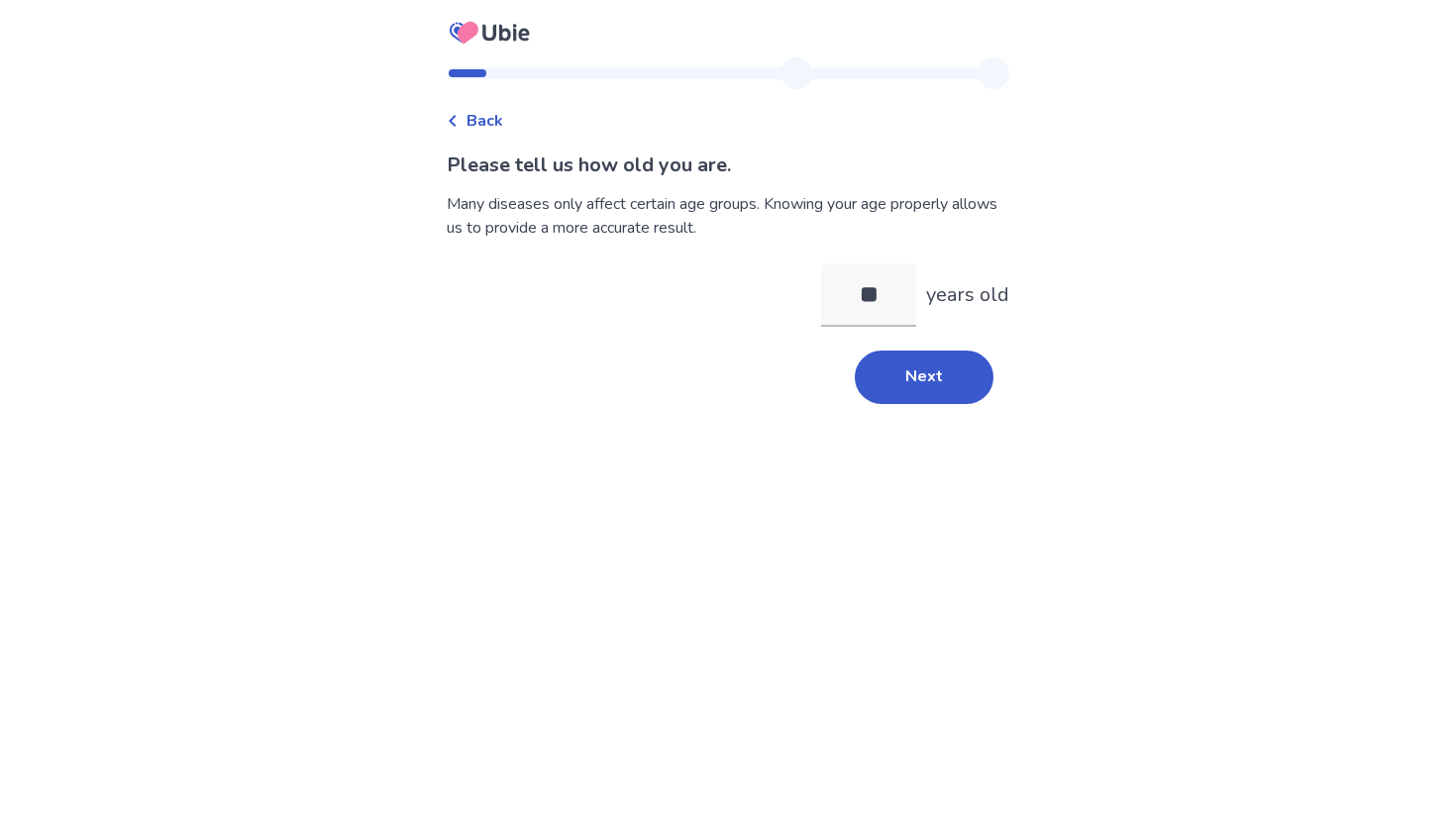 type on "**" 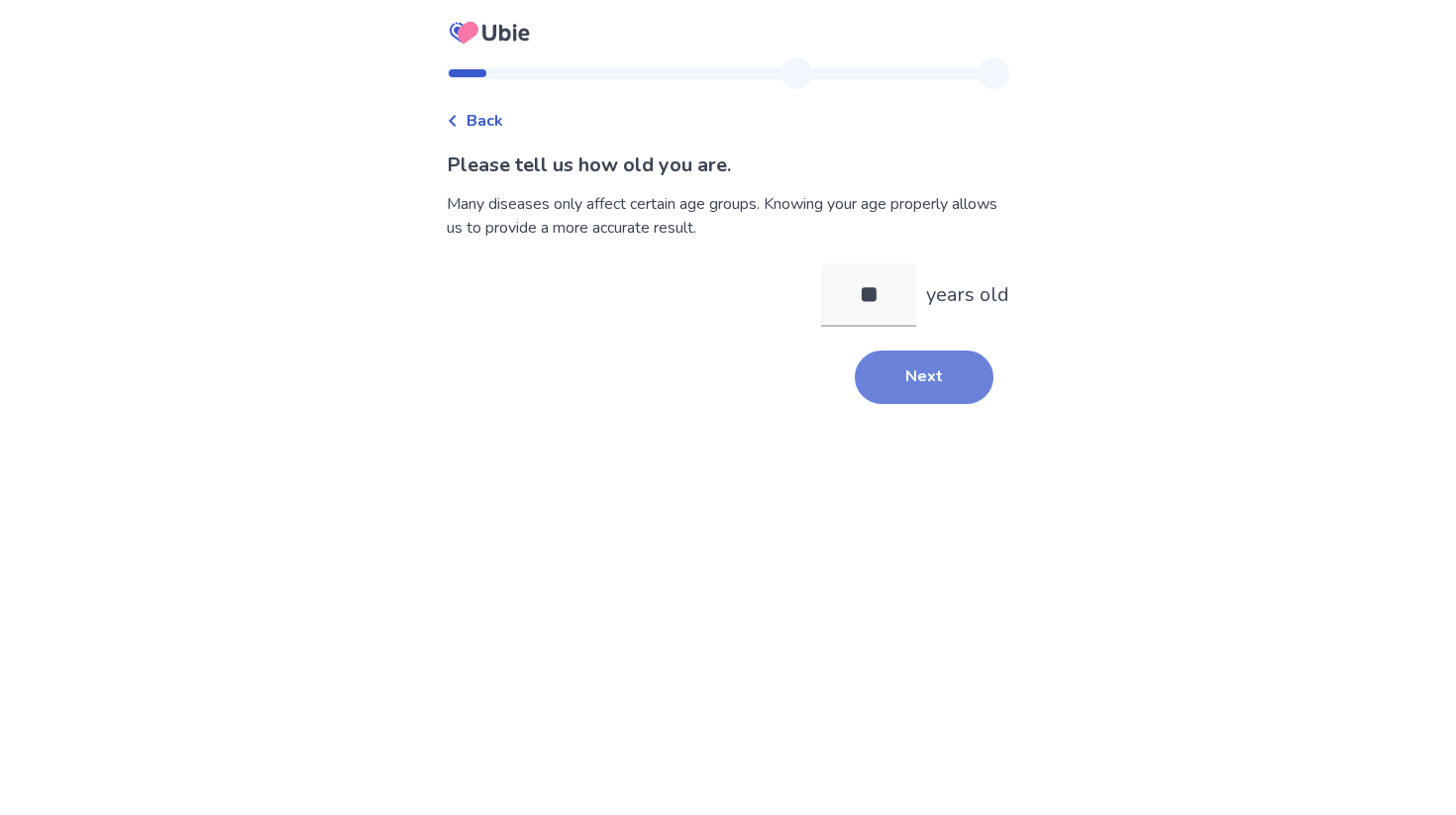 click on "Please tell us how old you are. Many diseases only affect certain age groups. Knowing your age properly allows us to provide a more accurate result. ** [AGE] years old Next" at bounding box center [728, 277] 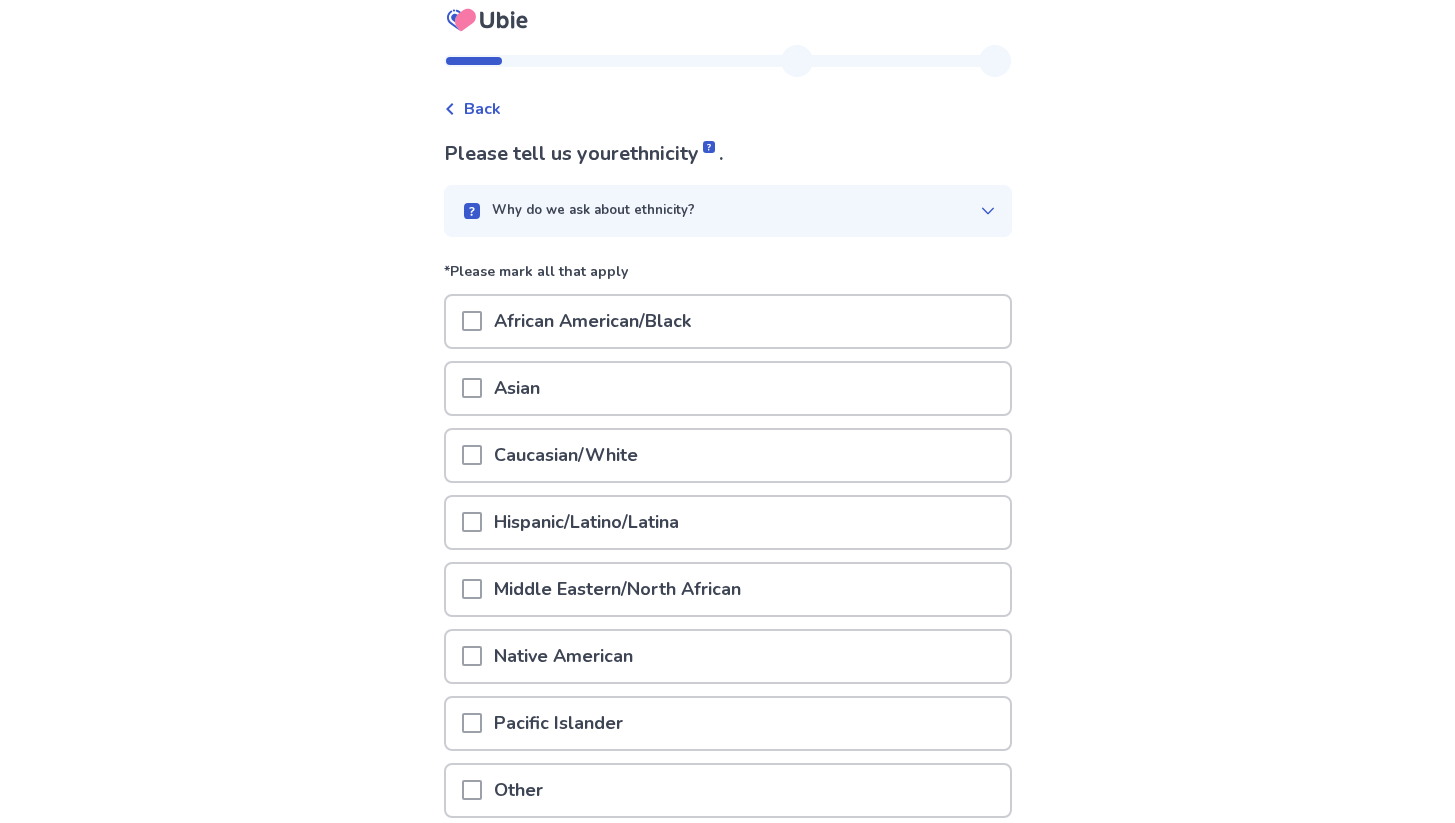 scroll, scrollTop: 43, scrollLeft: 0, axis: vertical 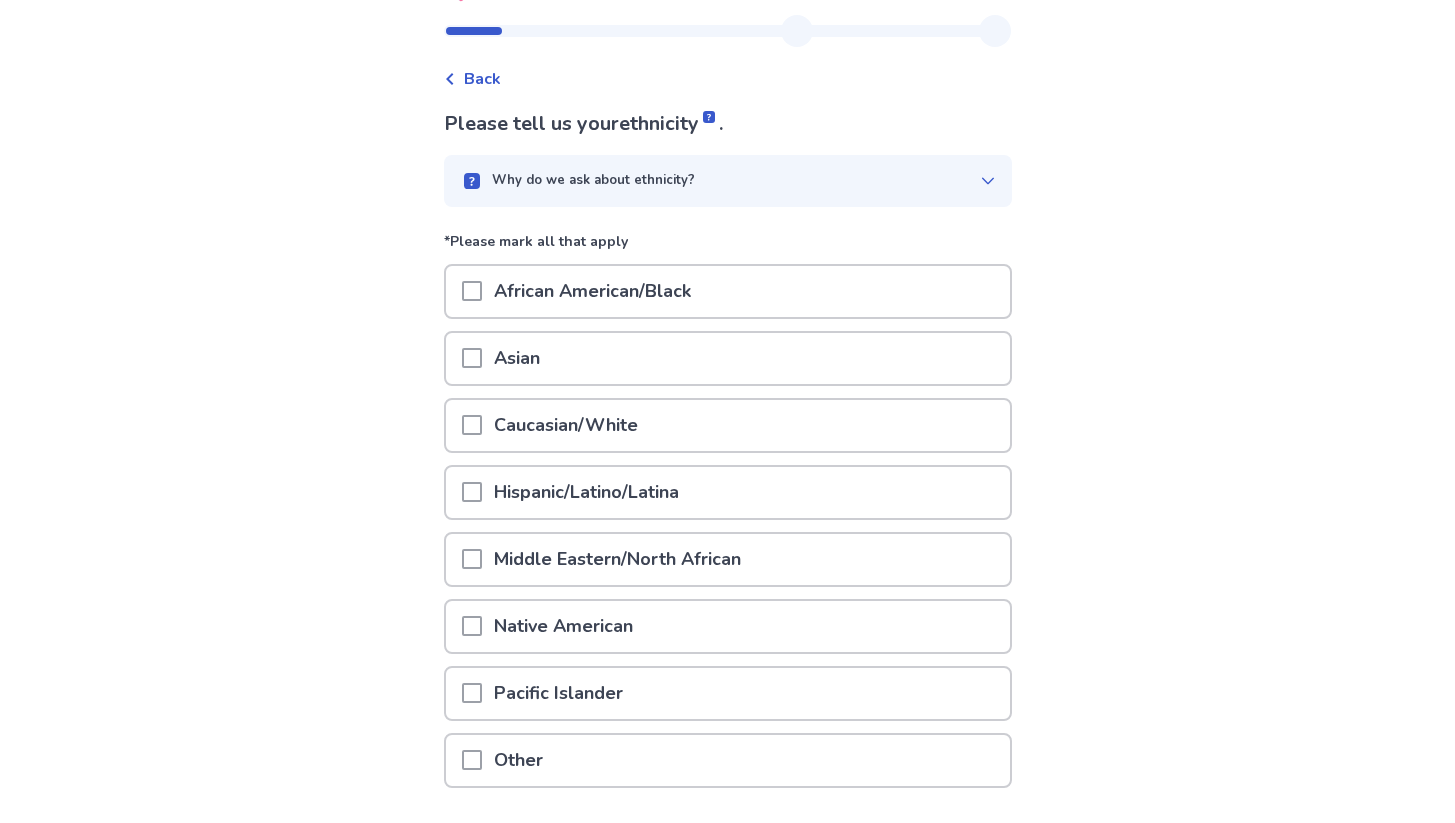 drag, startPoint x: 482, startPoint y: 430, endPoint x: 498, endPoint y: 433, distance: 16.27882 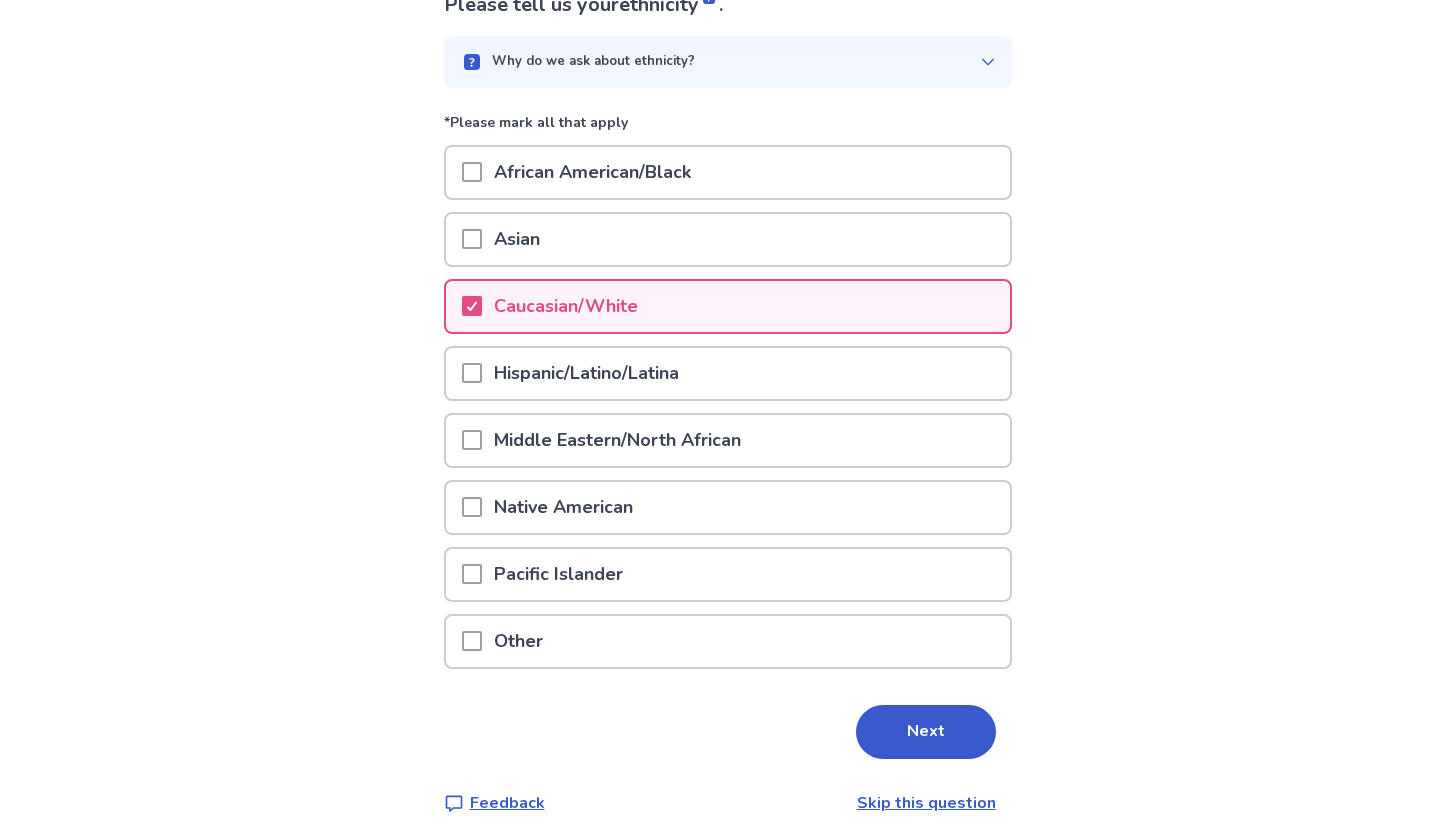 scroll, scrollTop: 185, scrollLeft: 0, axis: vertical 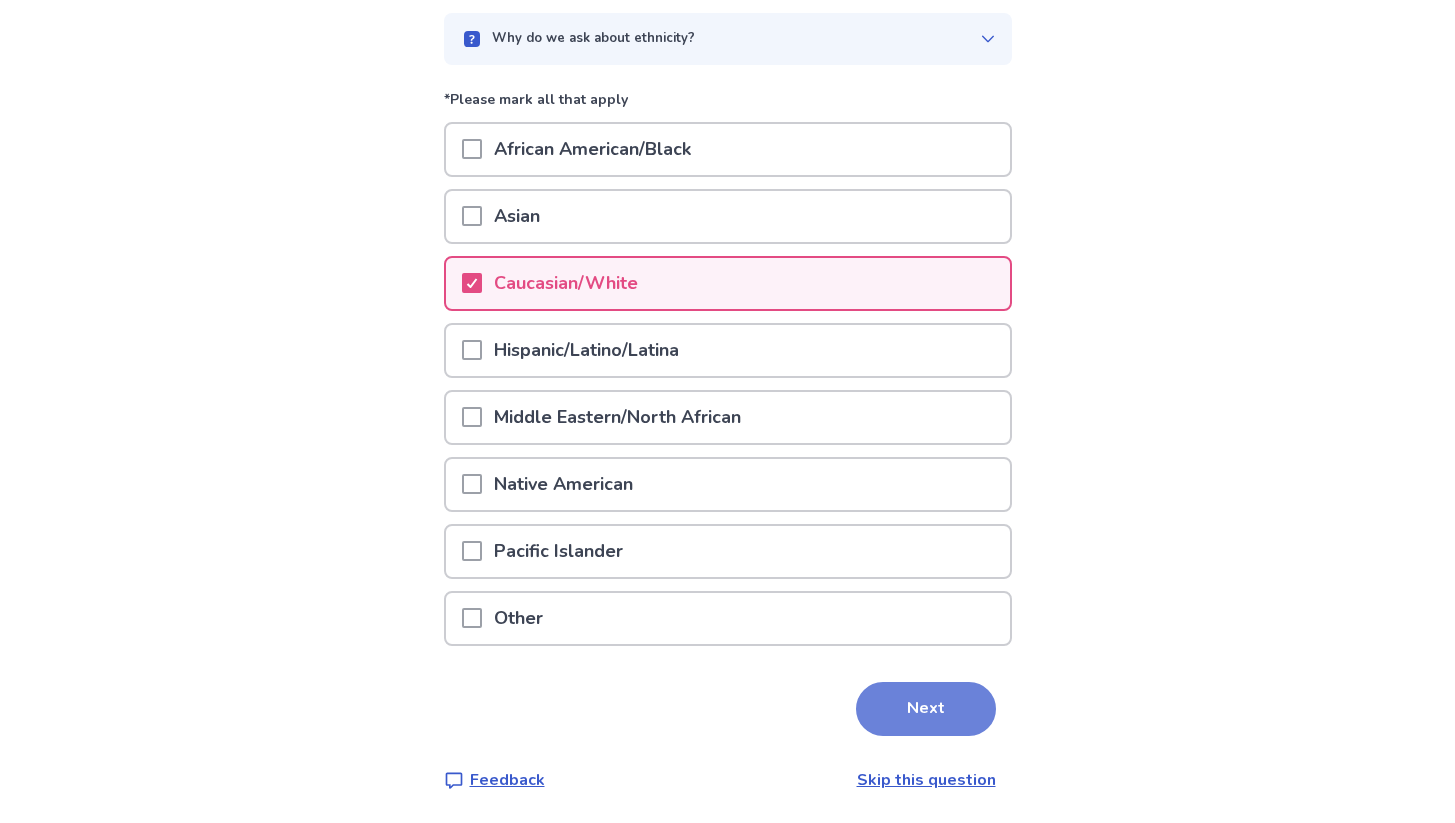 click on "Next" at bounding box center (926, 709) 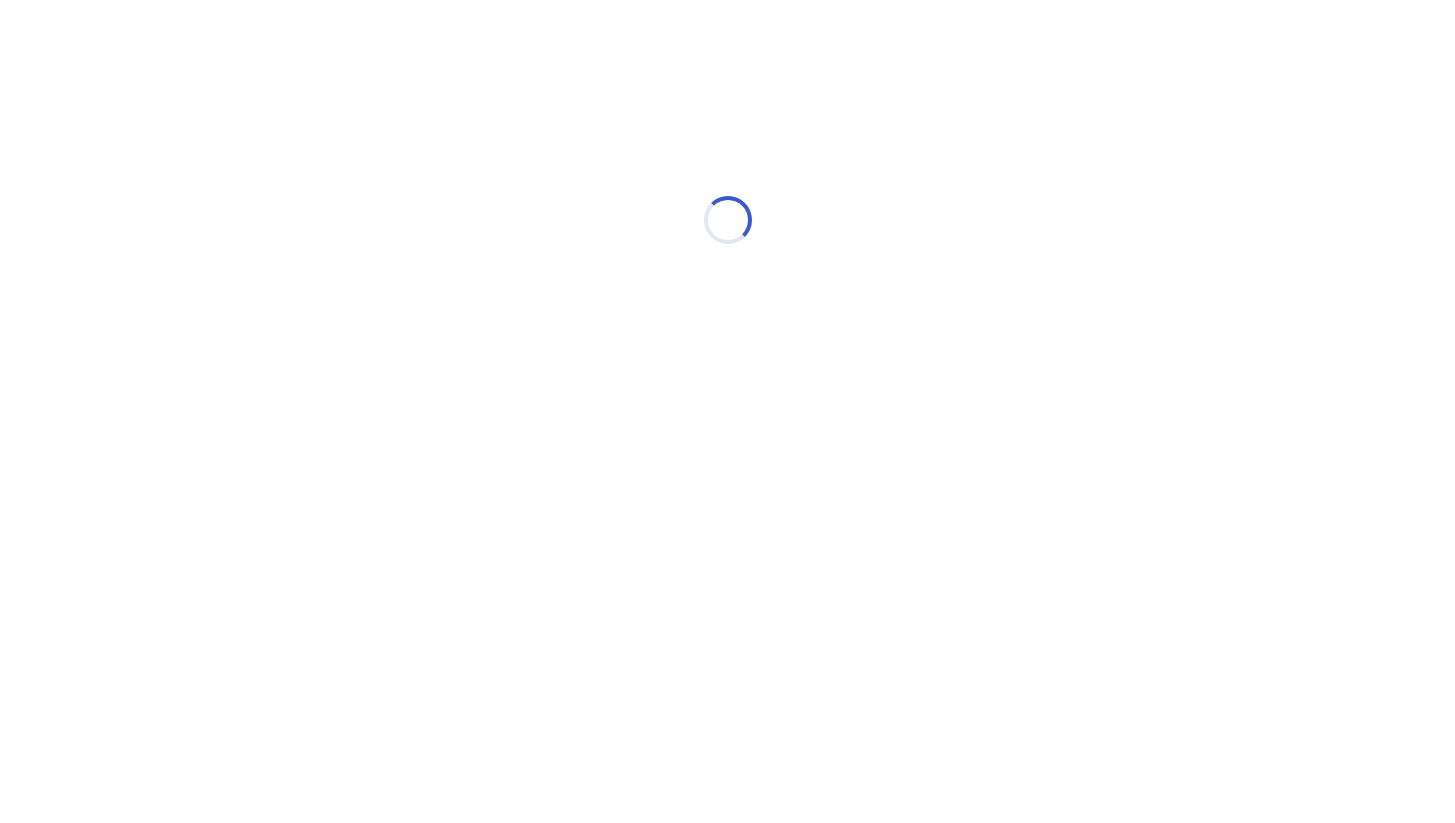 scroll, scrollTop: 0, scrollLeft: 0, axis: both 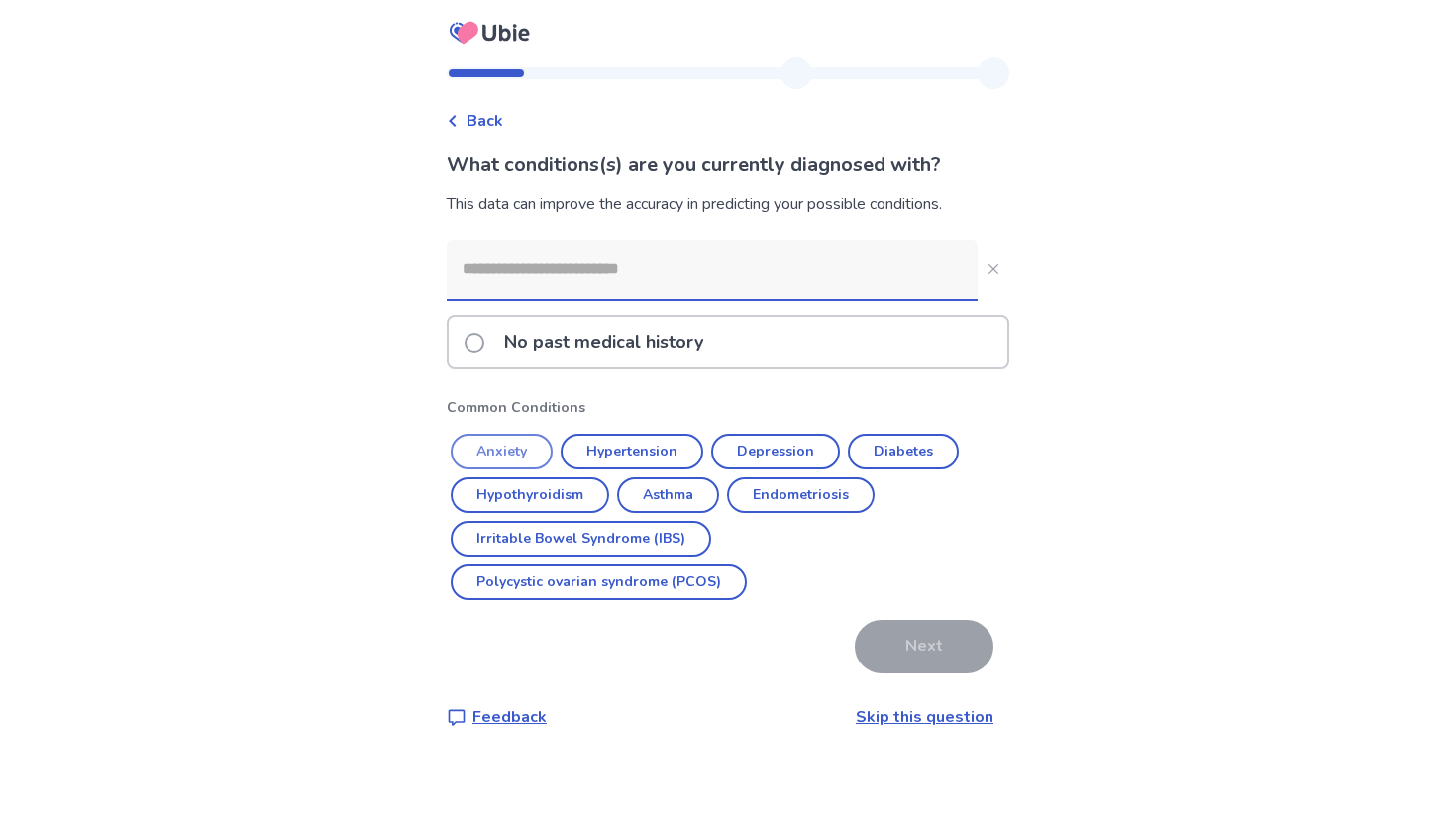 click on "Anxiety" at bounding box center (501, 452) 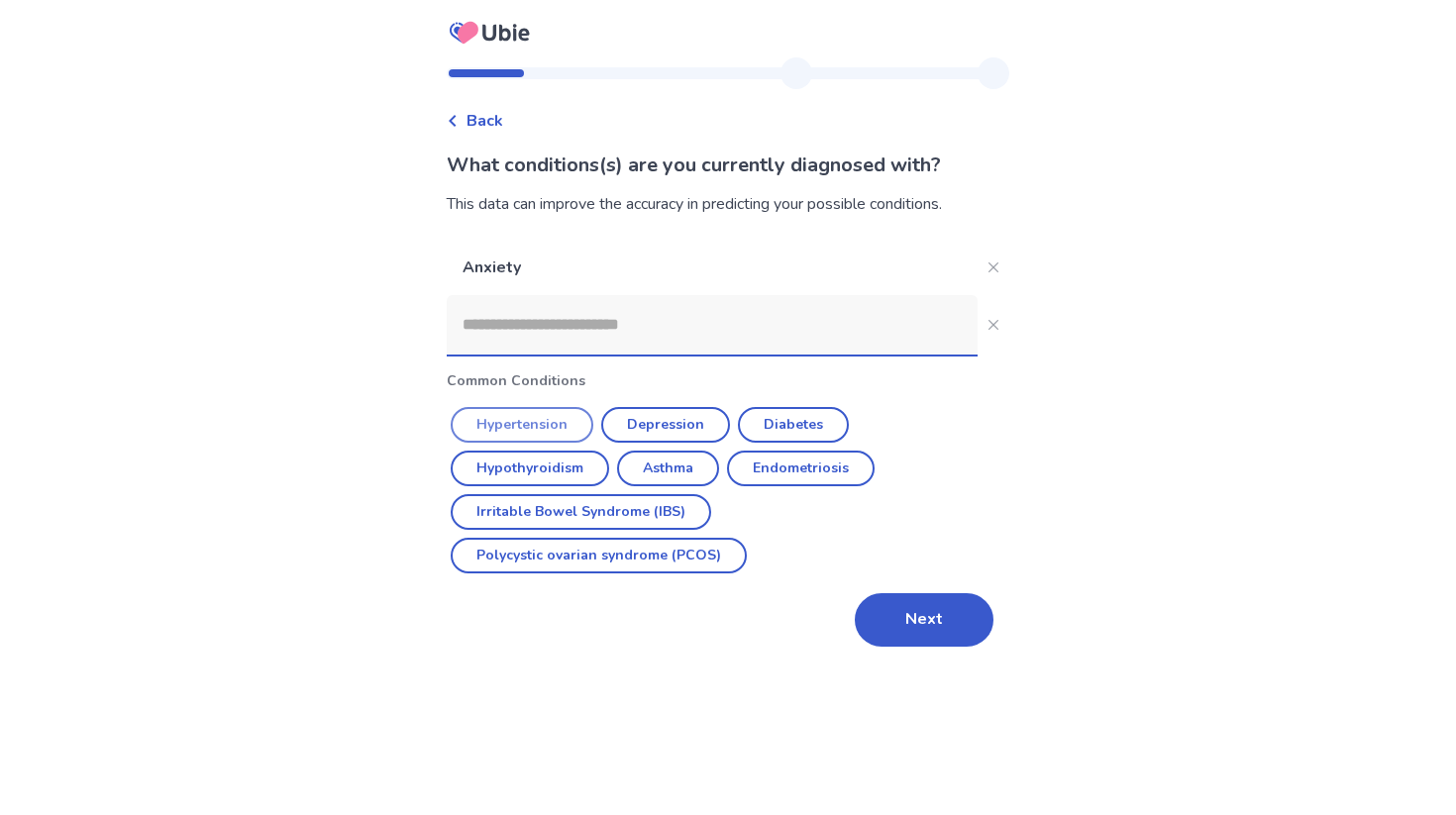 click on "Hypertension" at bounding box center (522, 425) 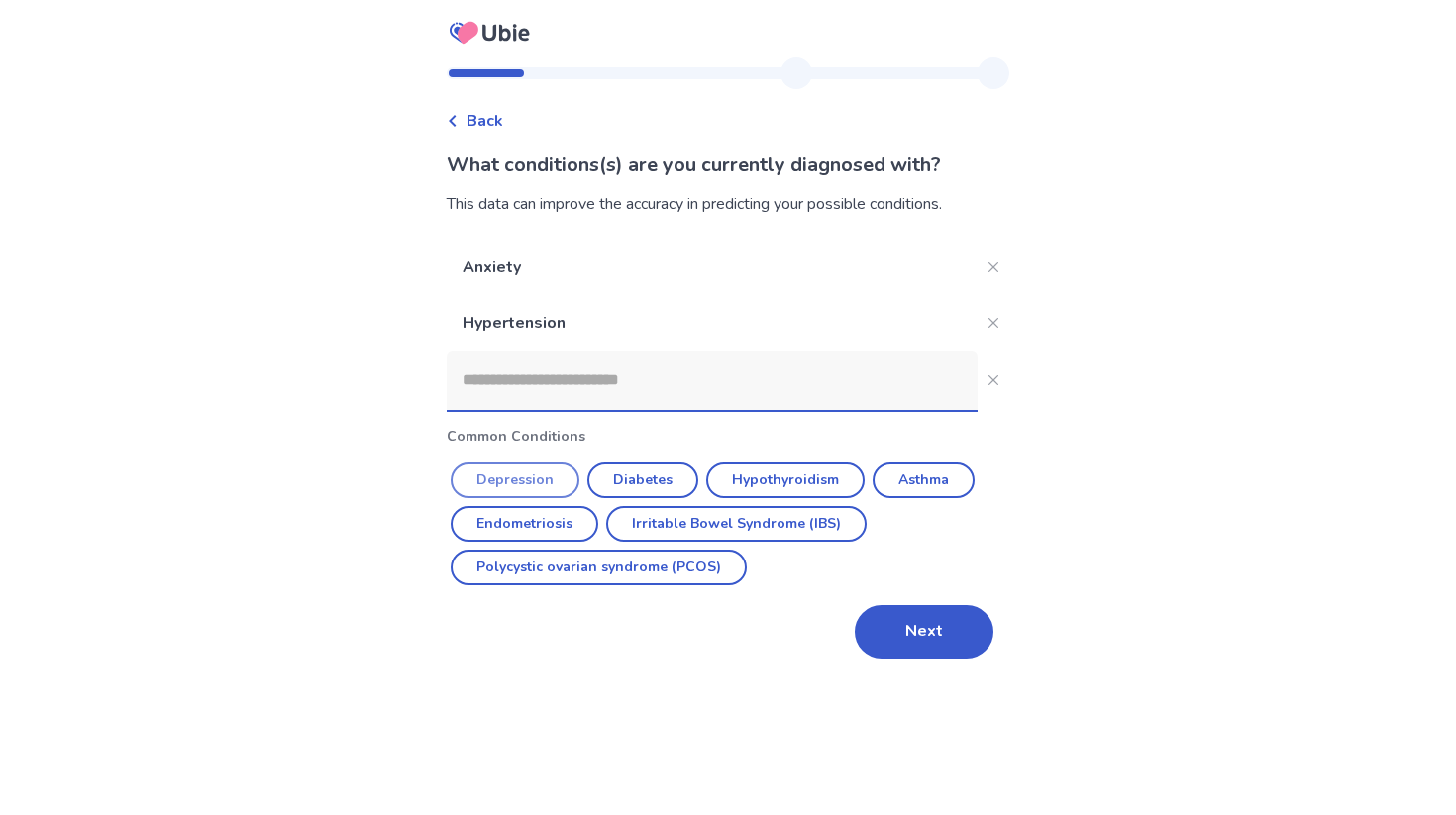 click on "Depression" at bounding box center (515, 480) 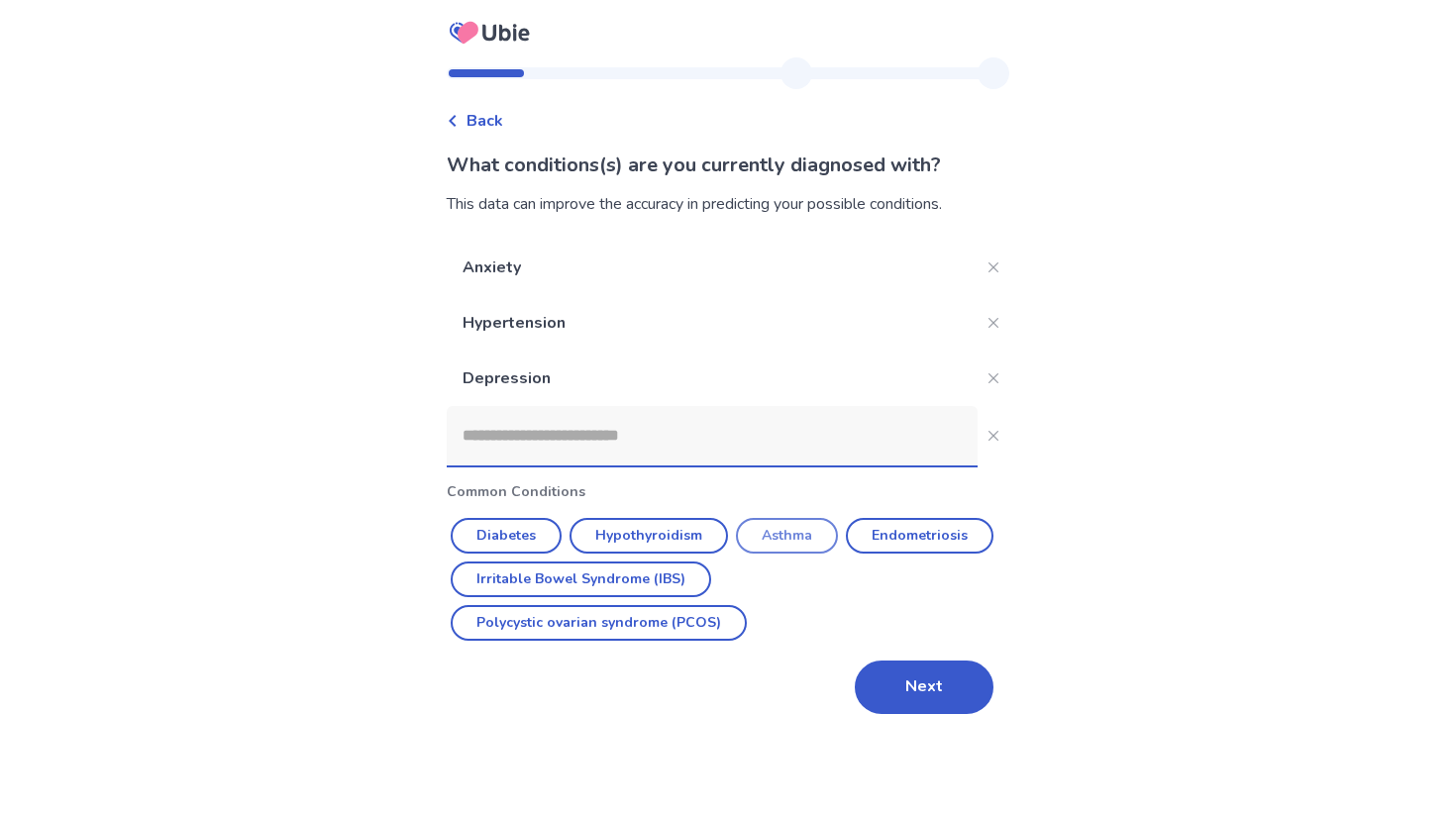 click on "Asthma" at bounding box center [786, 536] 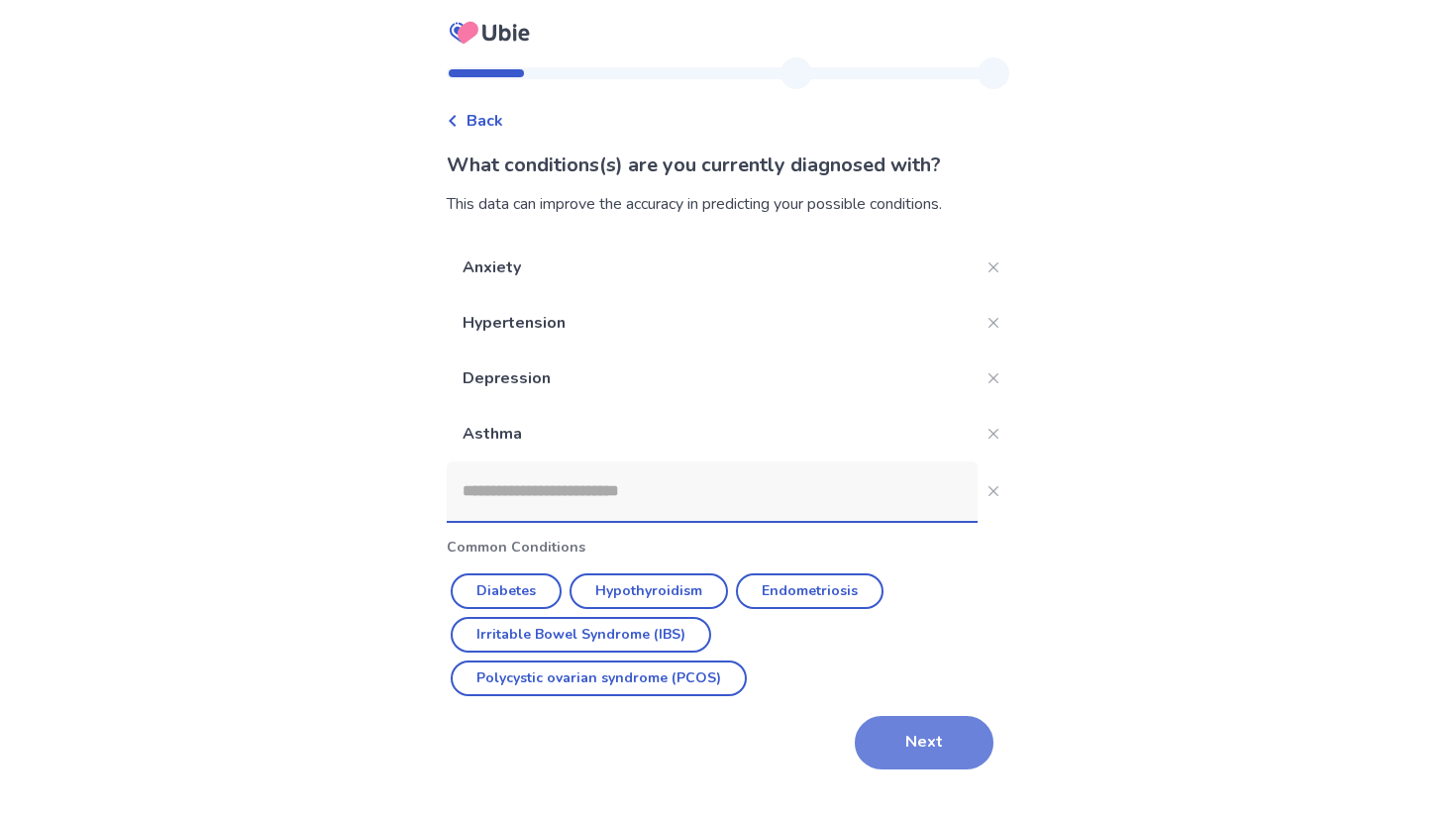 click on "Next" at bounding box center [924, 743] 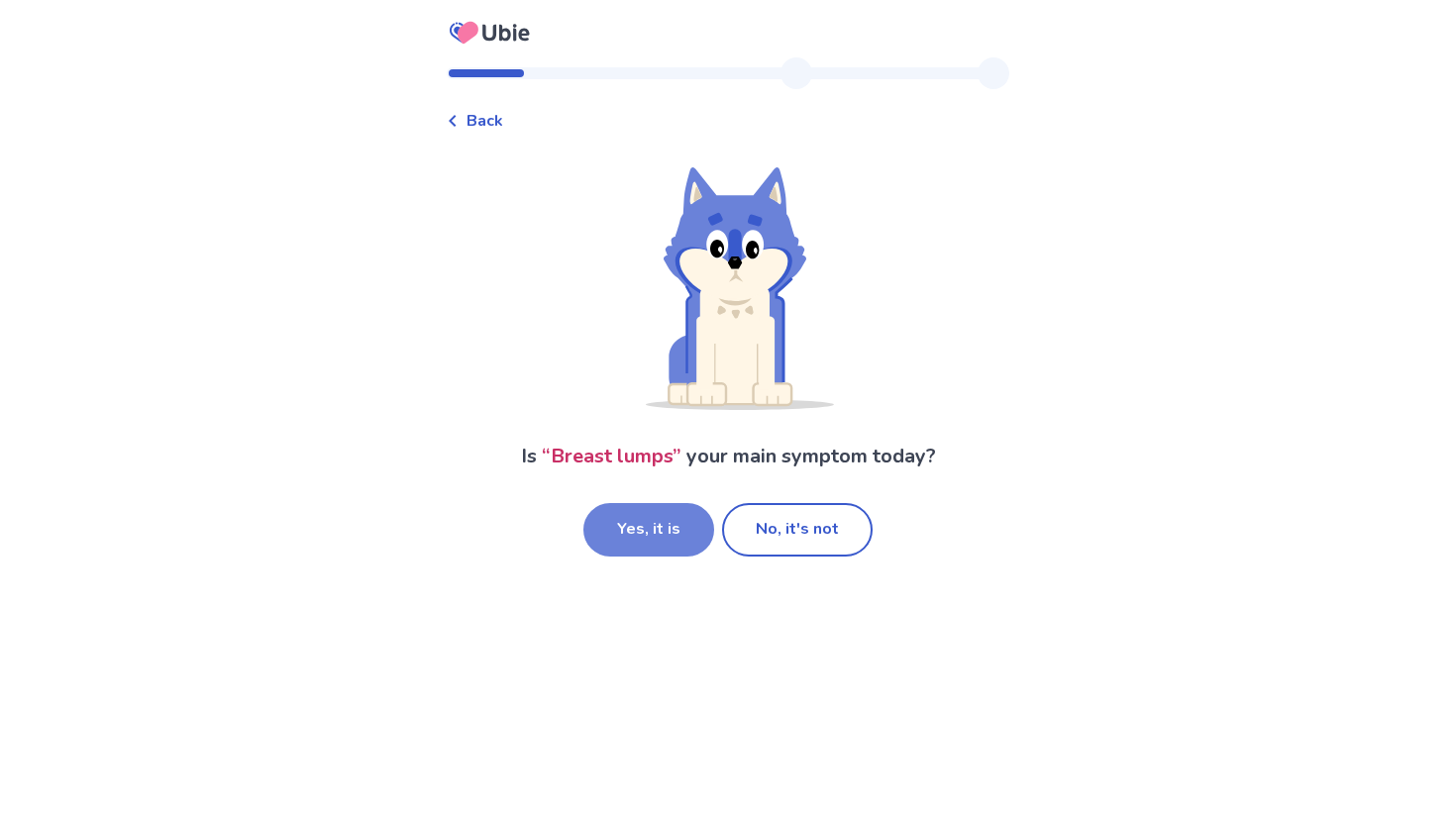 click on "Yes, it is" at bounding box center (649, 530) 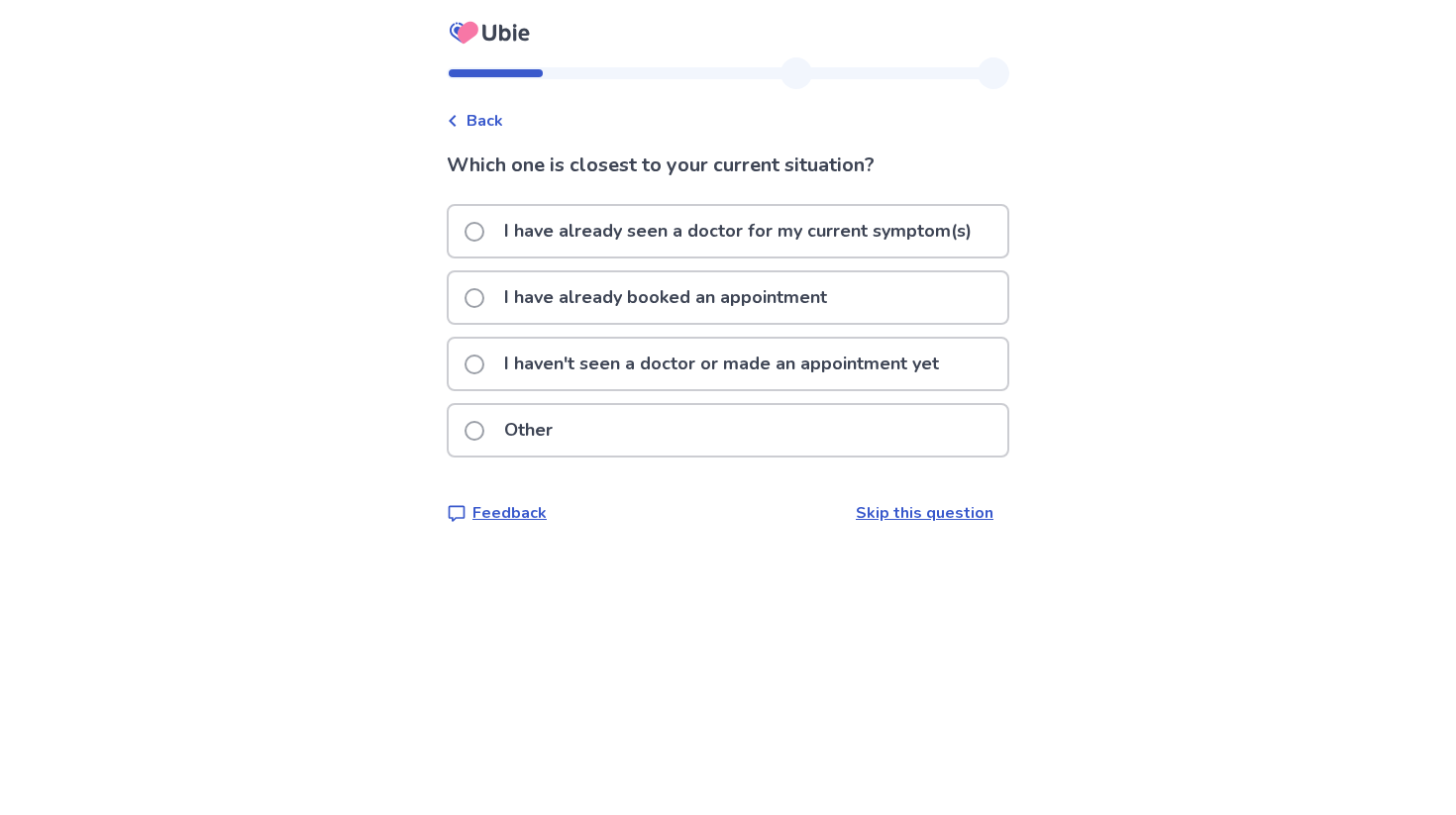 click on "I have already seen a doctor for my current symptom(s)" at bounding box center [738, 231] 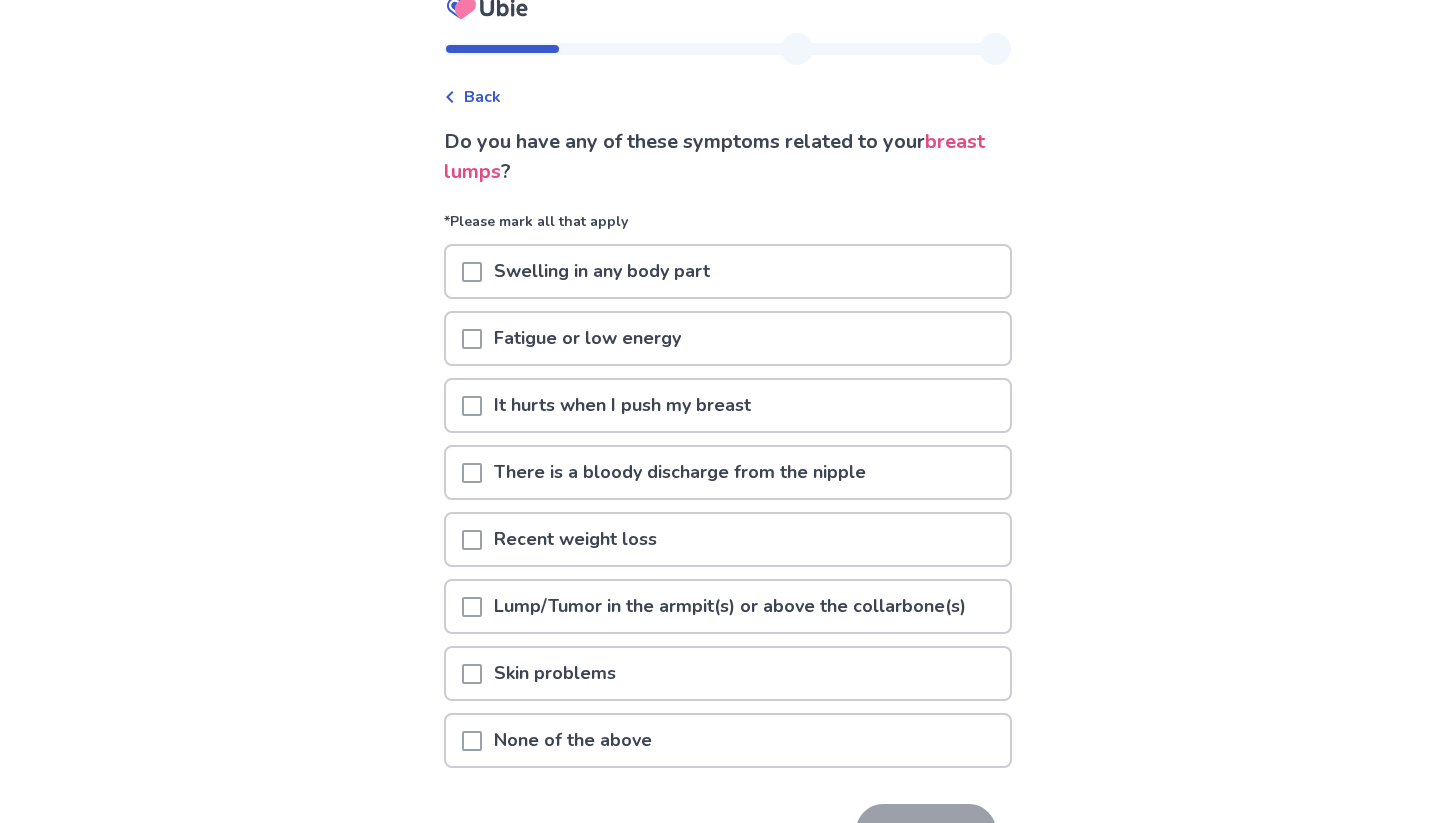 scroll, scrollTop: 148, scrollLeft: 0, axis: vertical 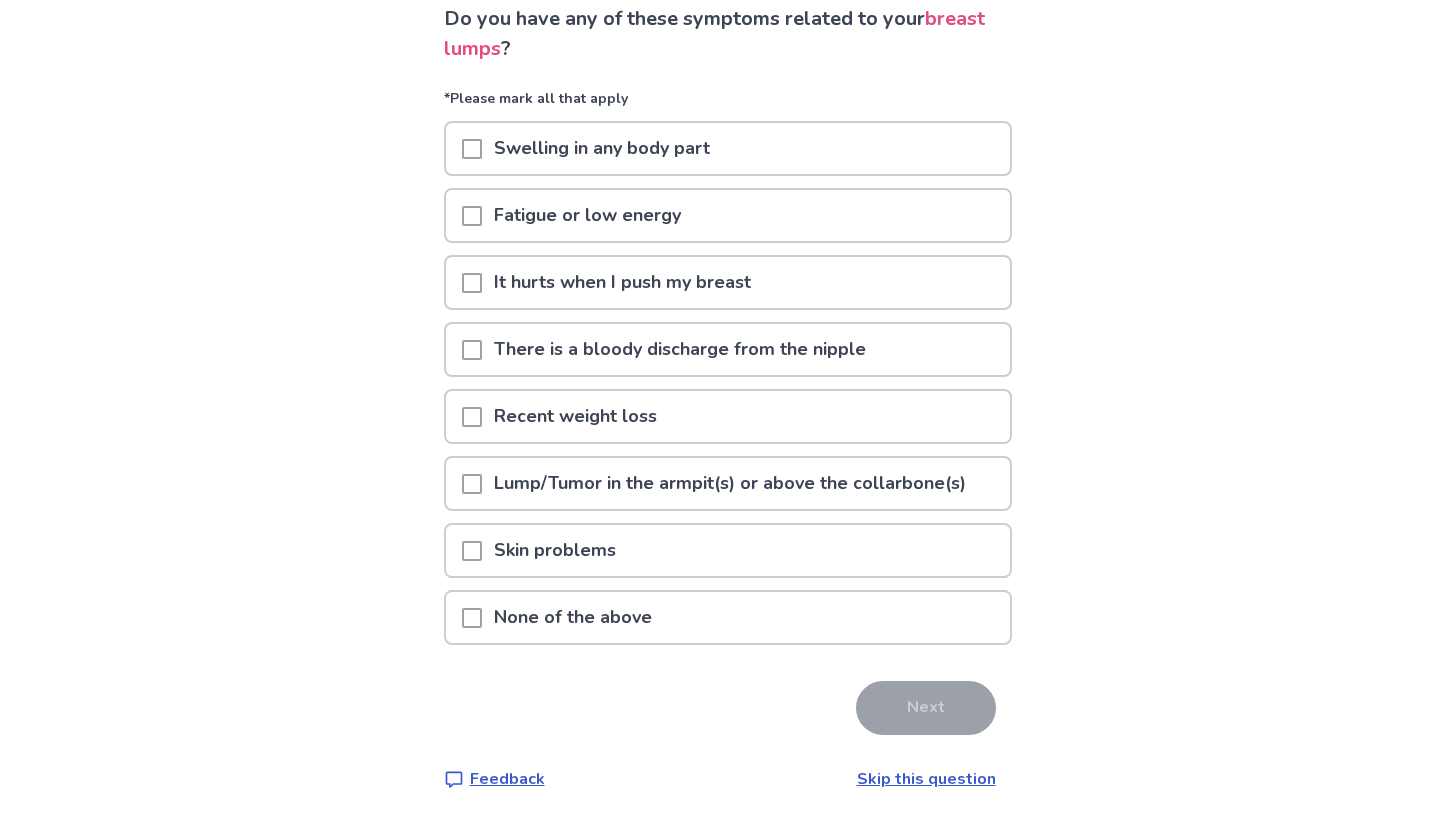 click at bounding box center [472, 484] 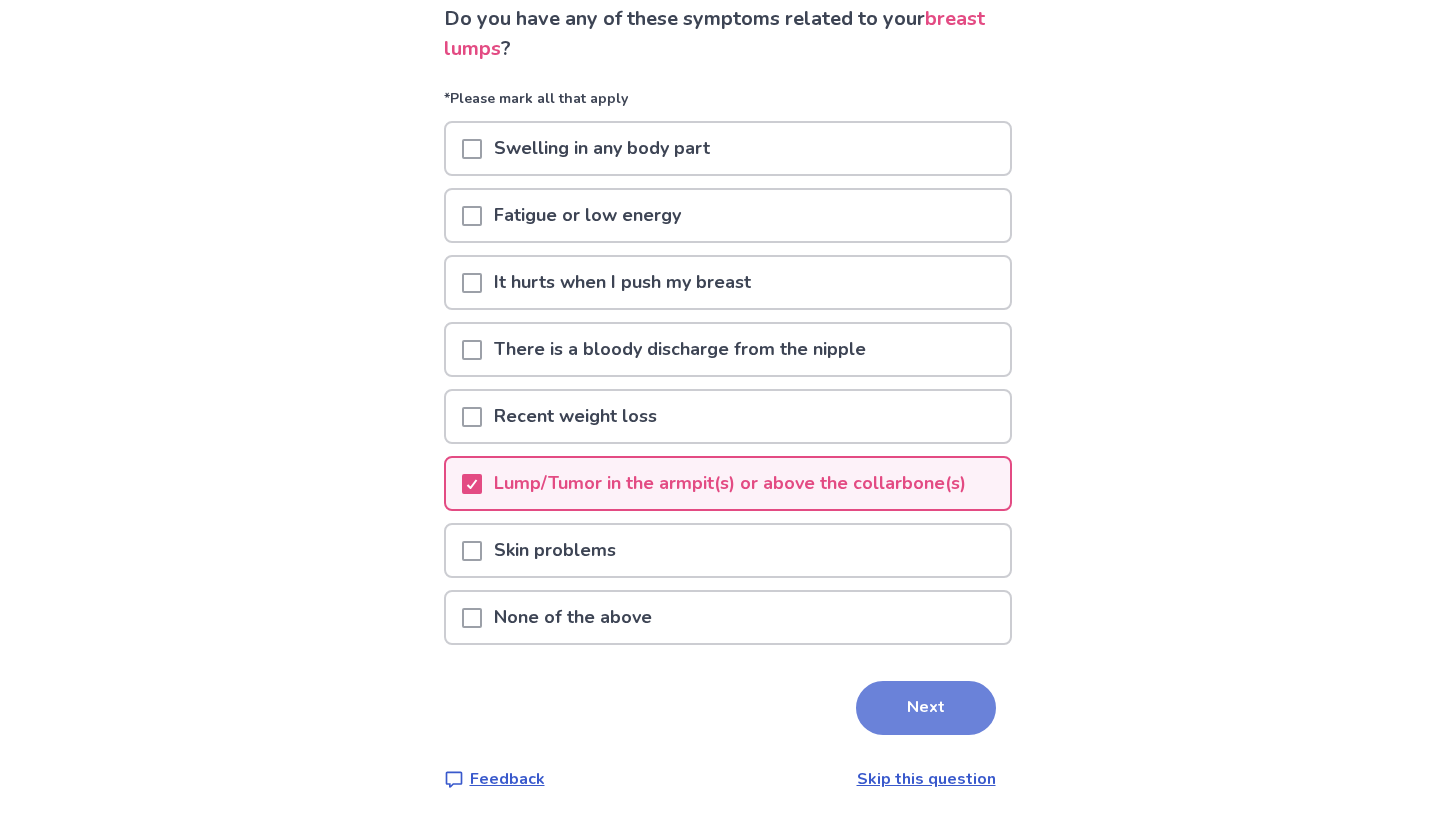 click on "Next" at bounding box center [926, 708] 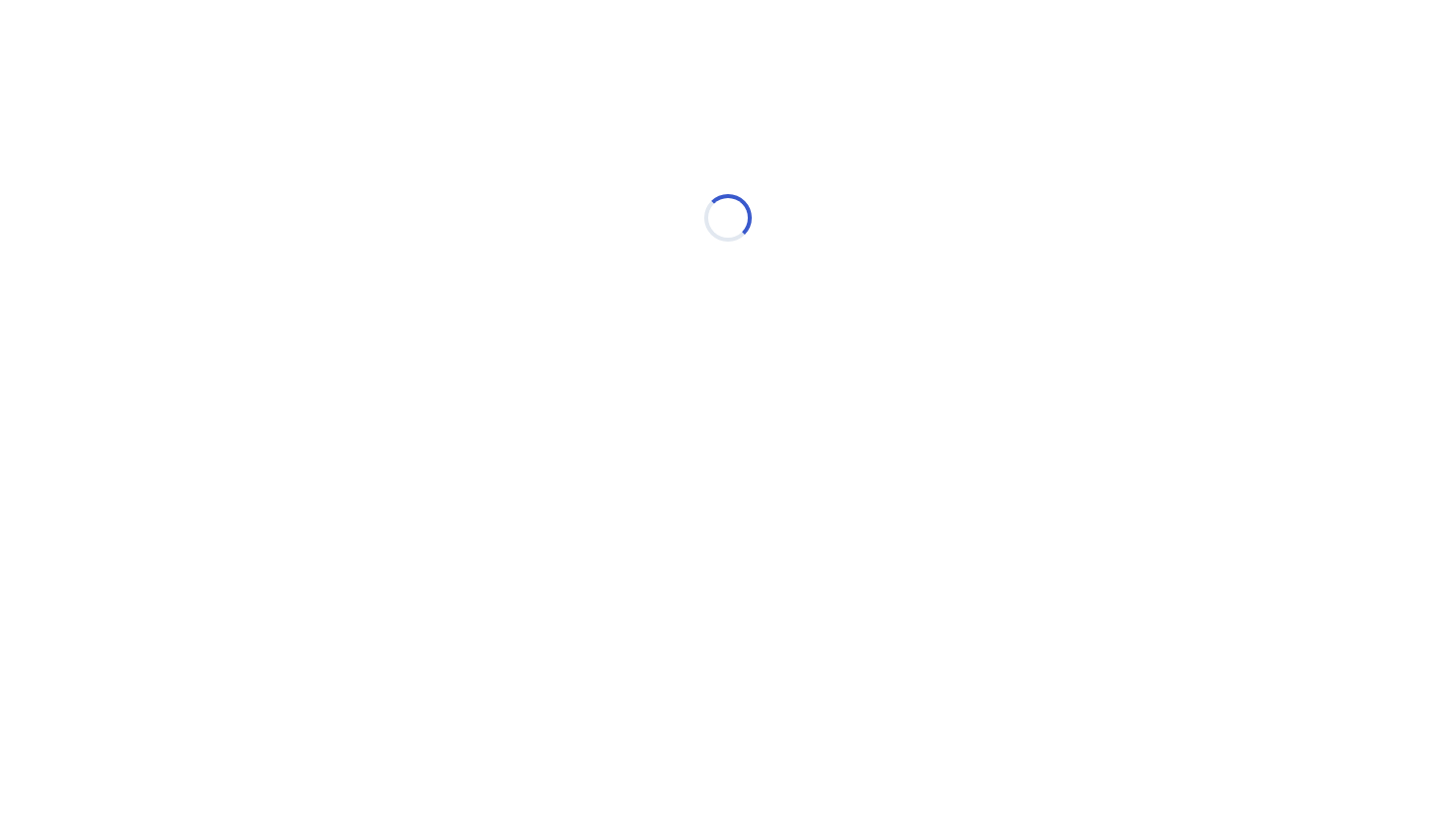 select on "*" 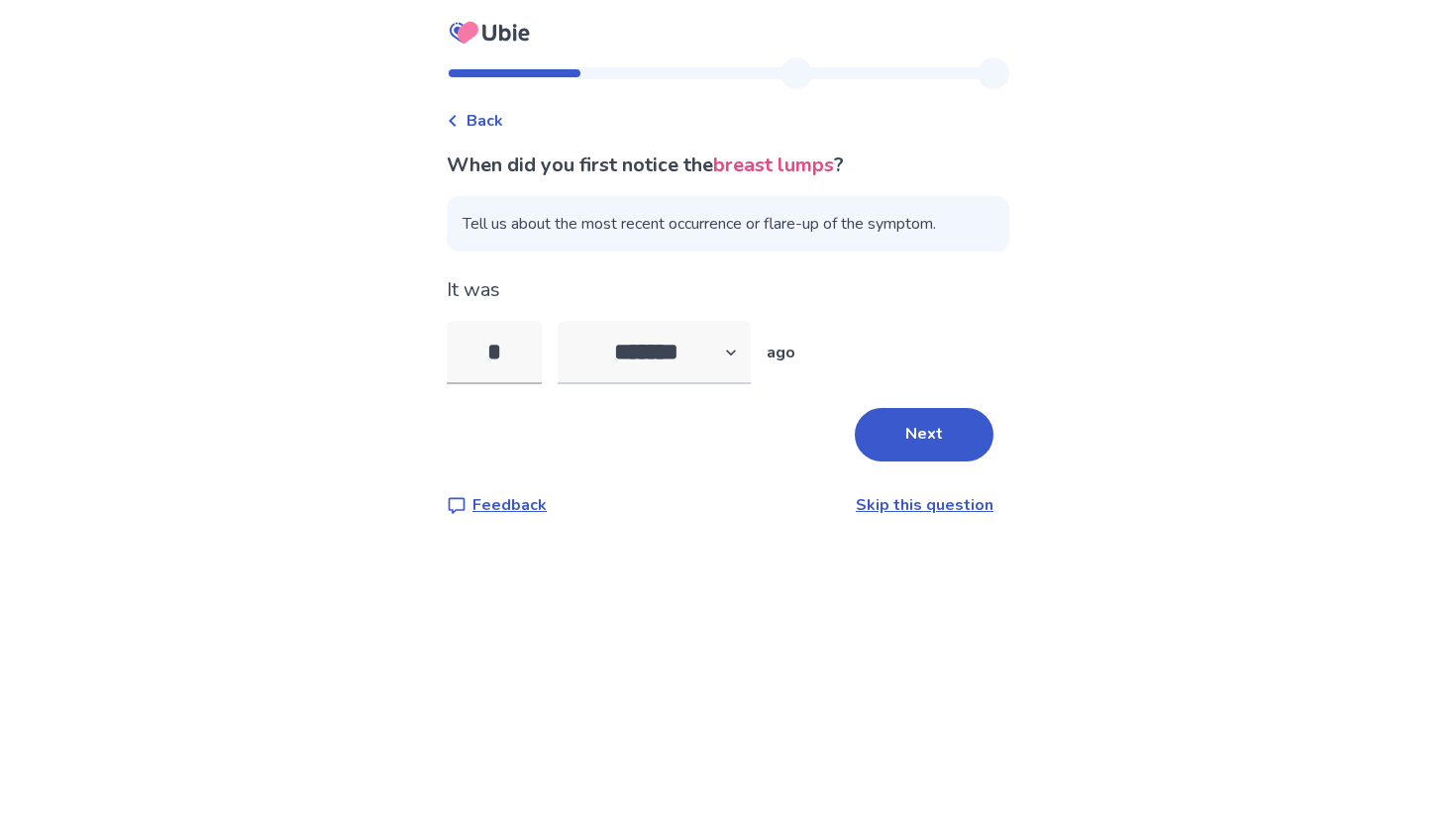type on "*" 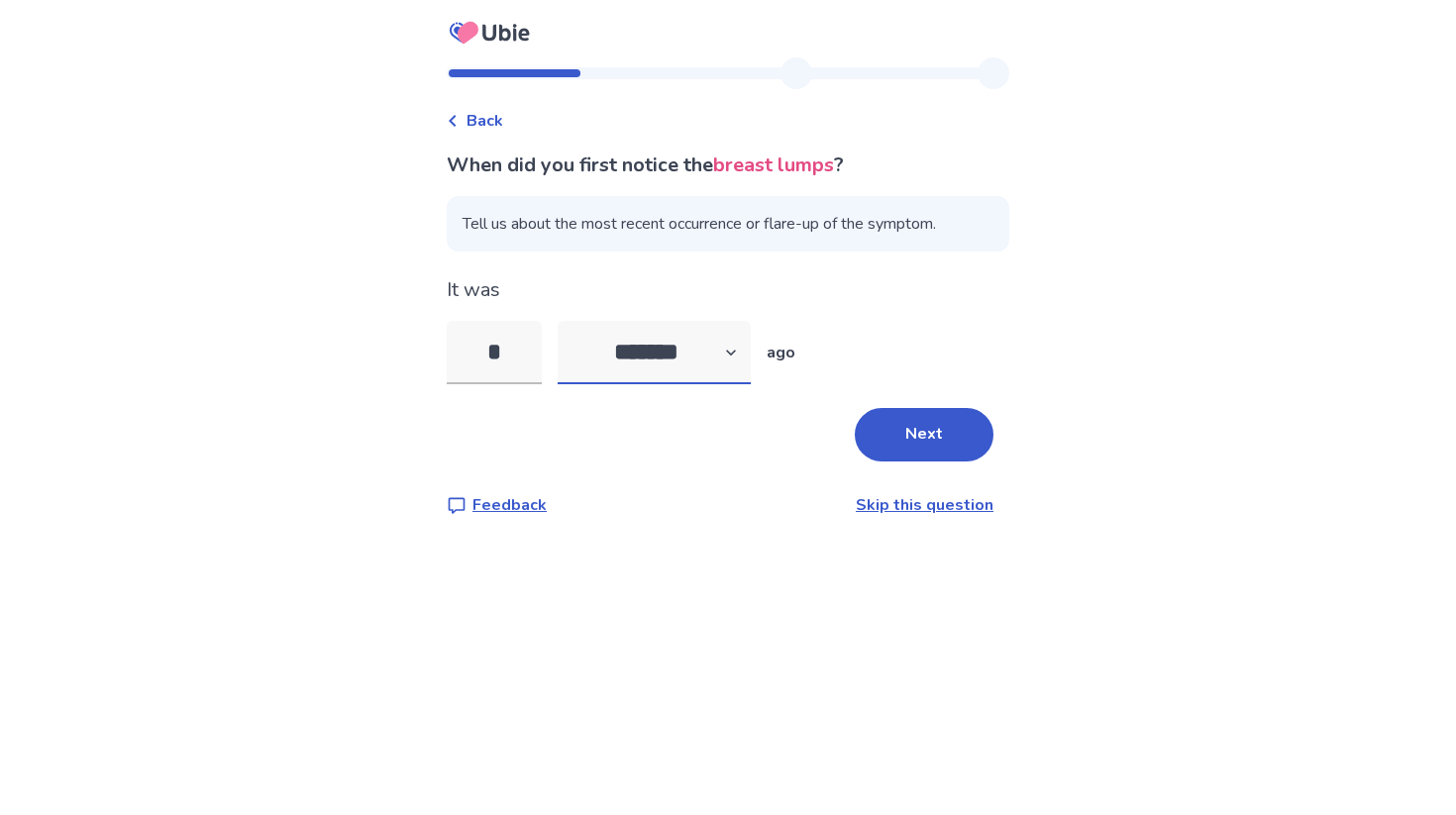 select on "*" 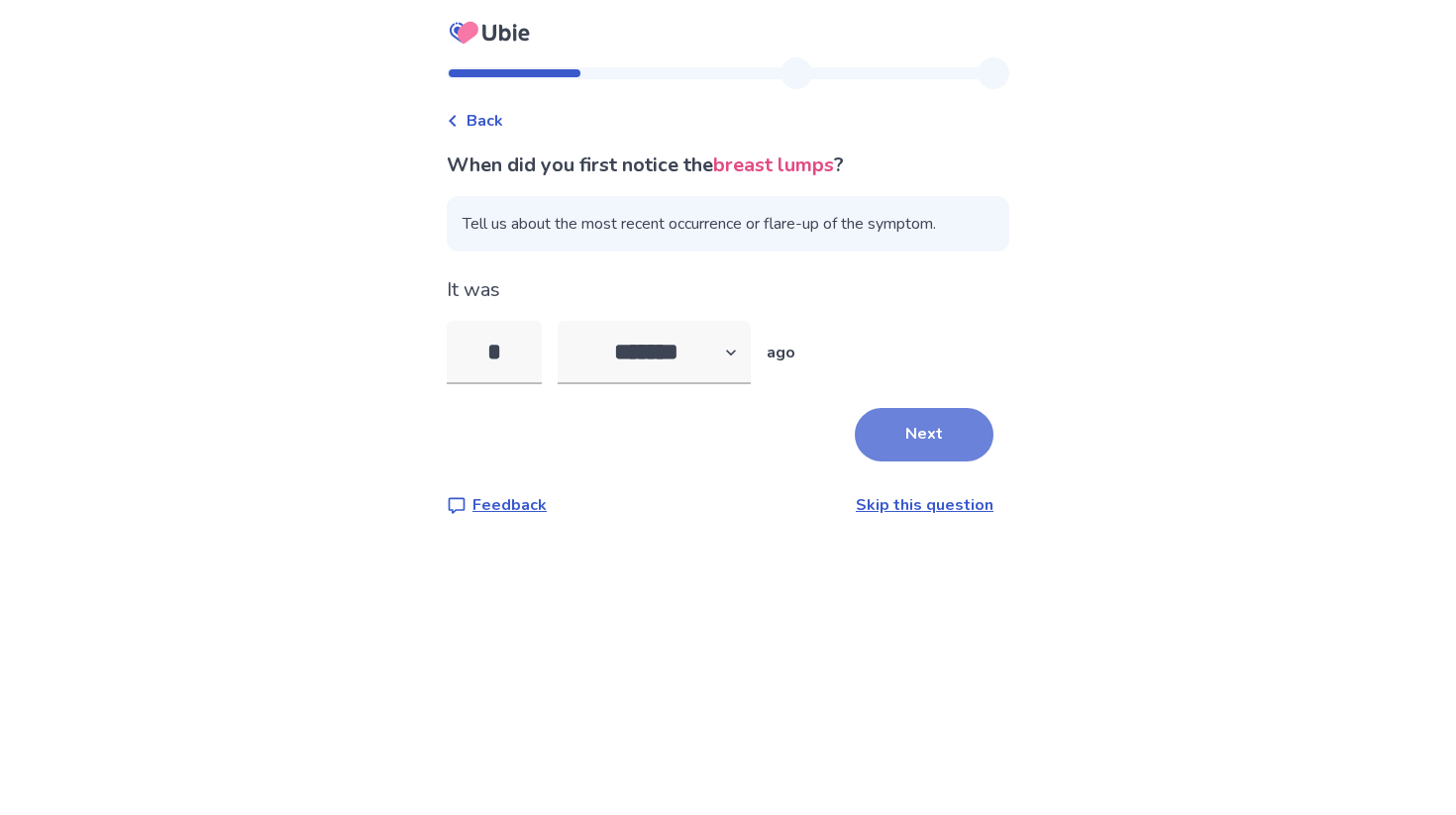 click on "Next" at bounding box center [924, 435] 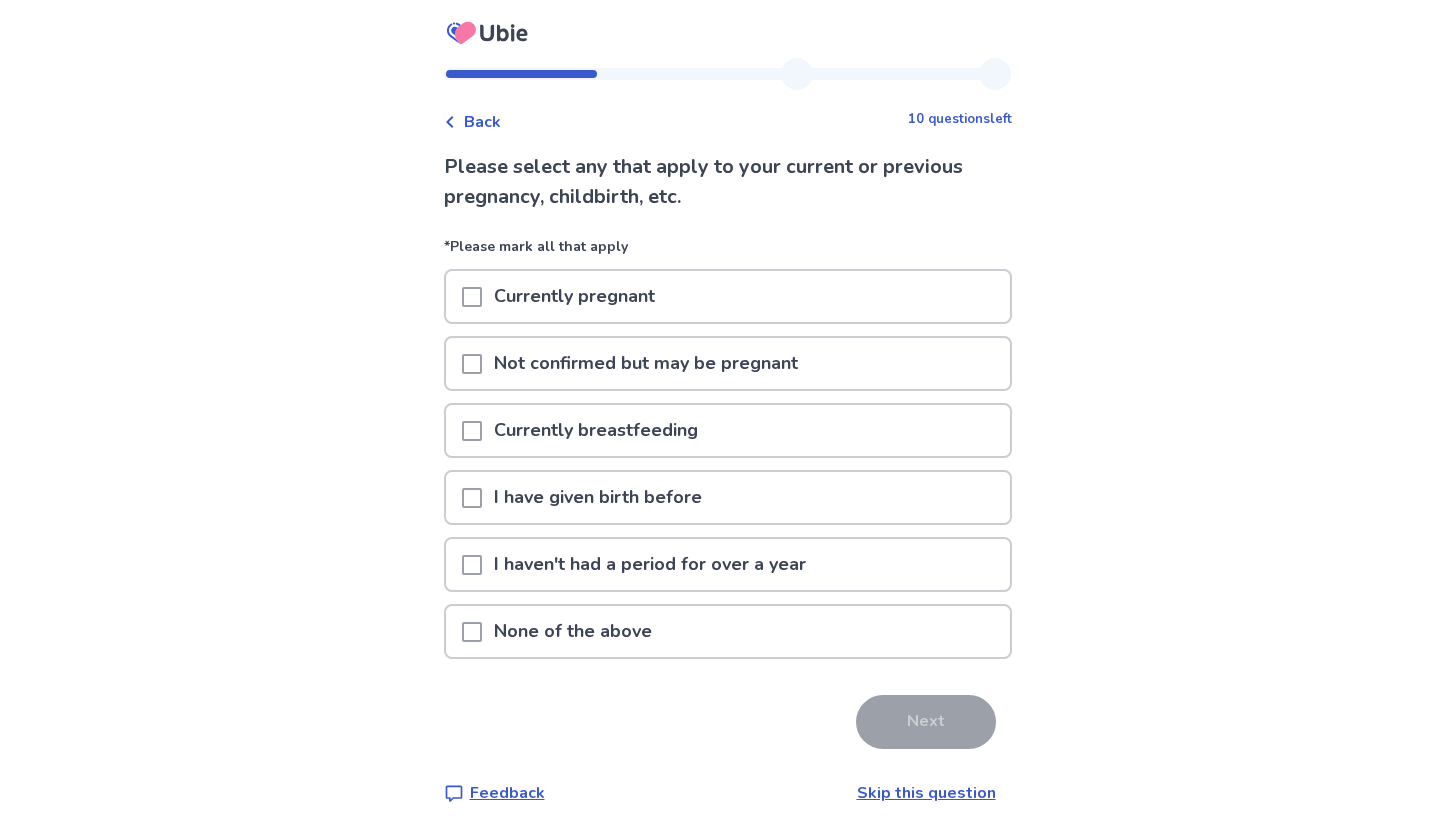 click at bounding box center [472, 565] 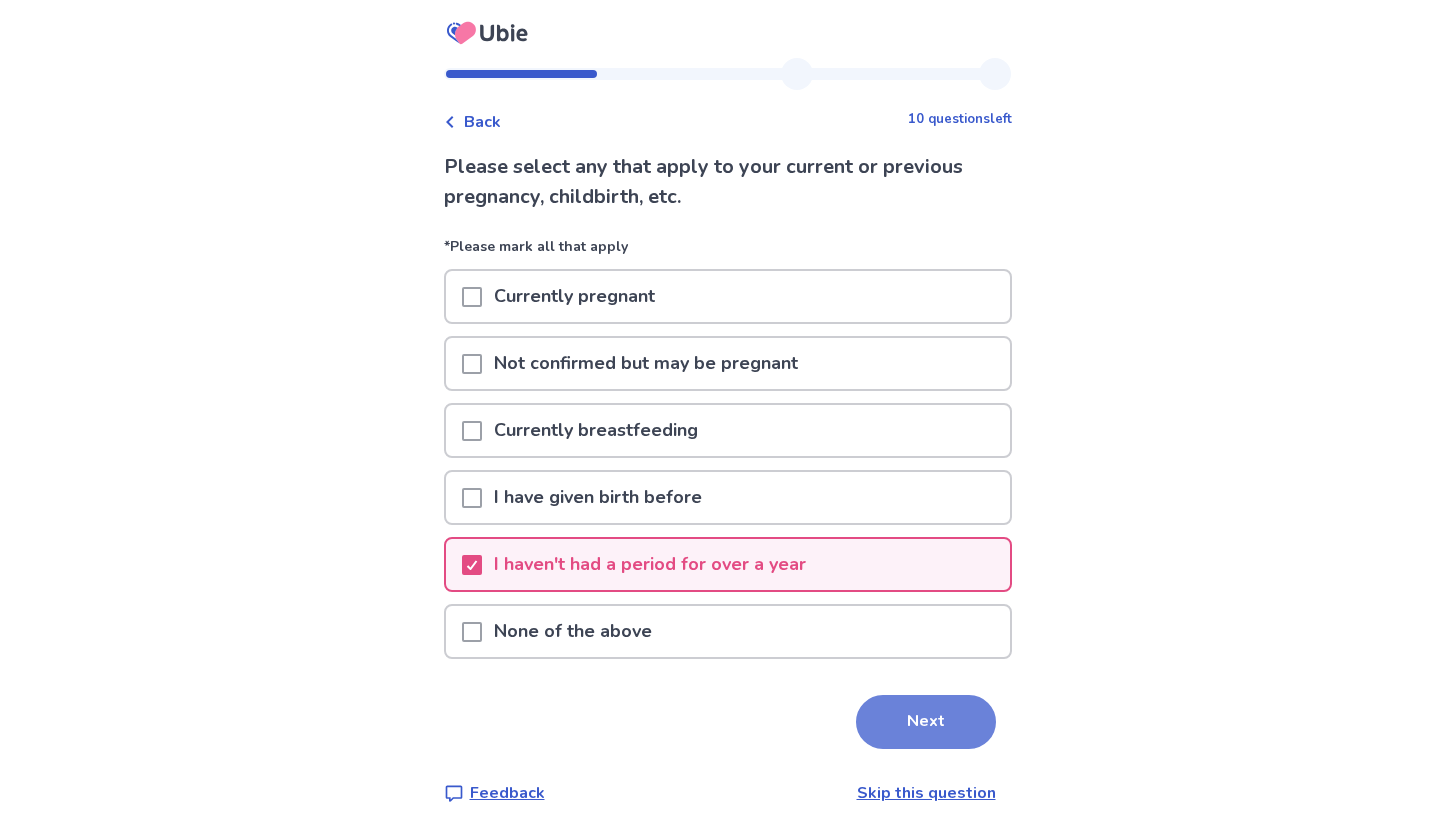 click on "Next" at bounding box center (926, 722) 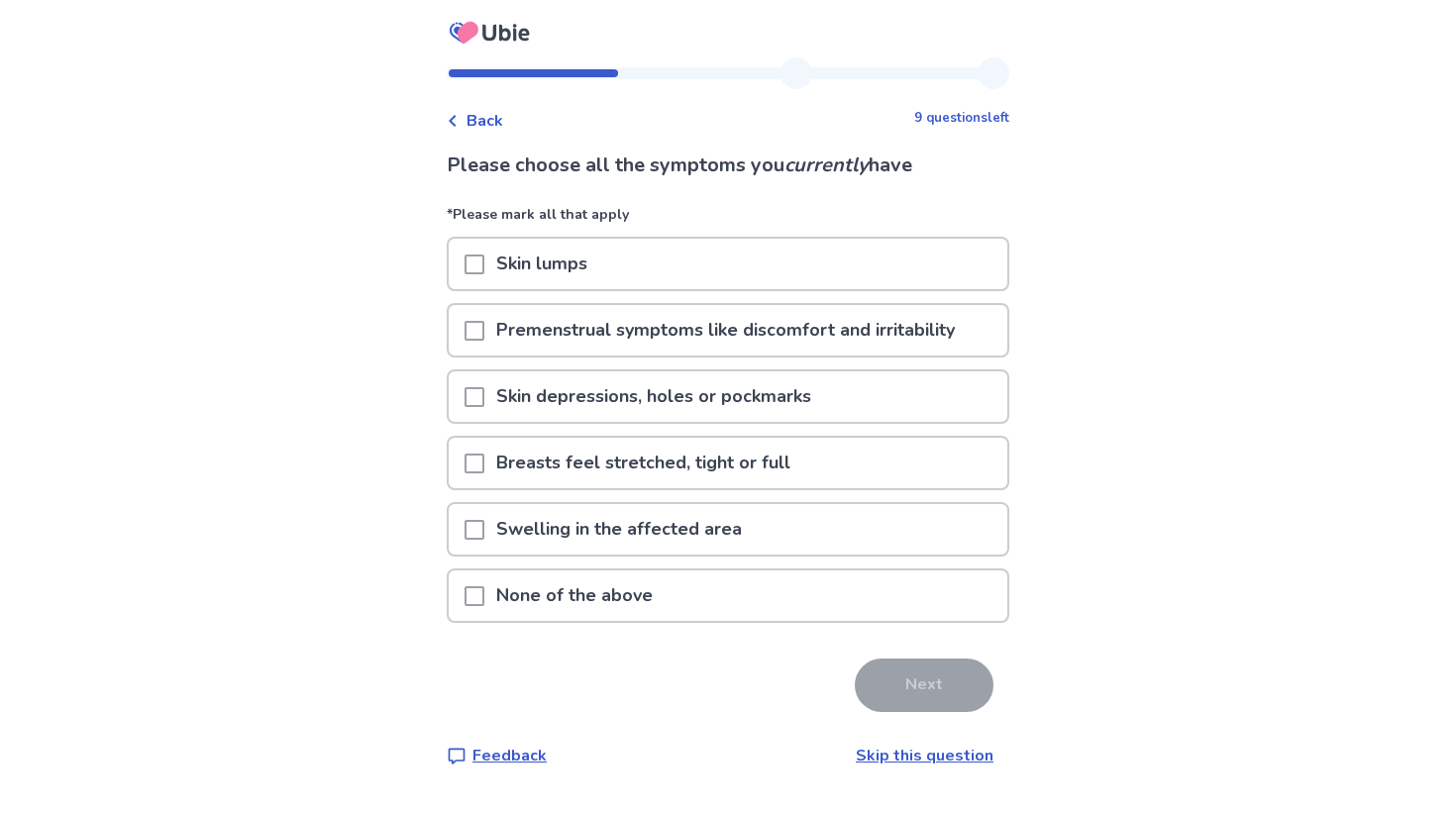 click on "None of the above" at bounding box center [574, 595] 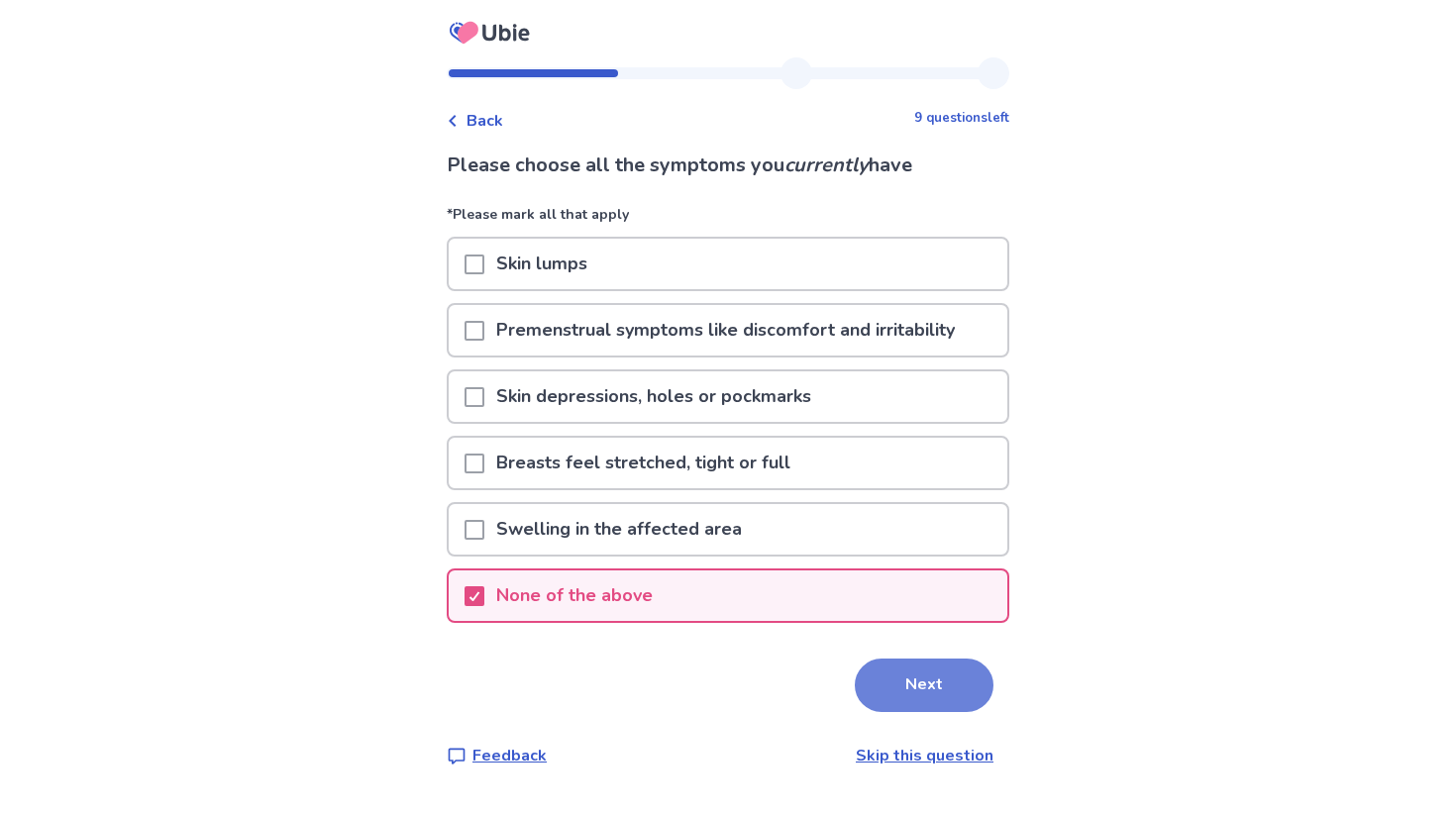 click on "Next" at bounding box center [924, 685] 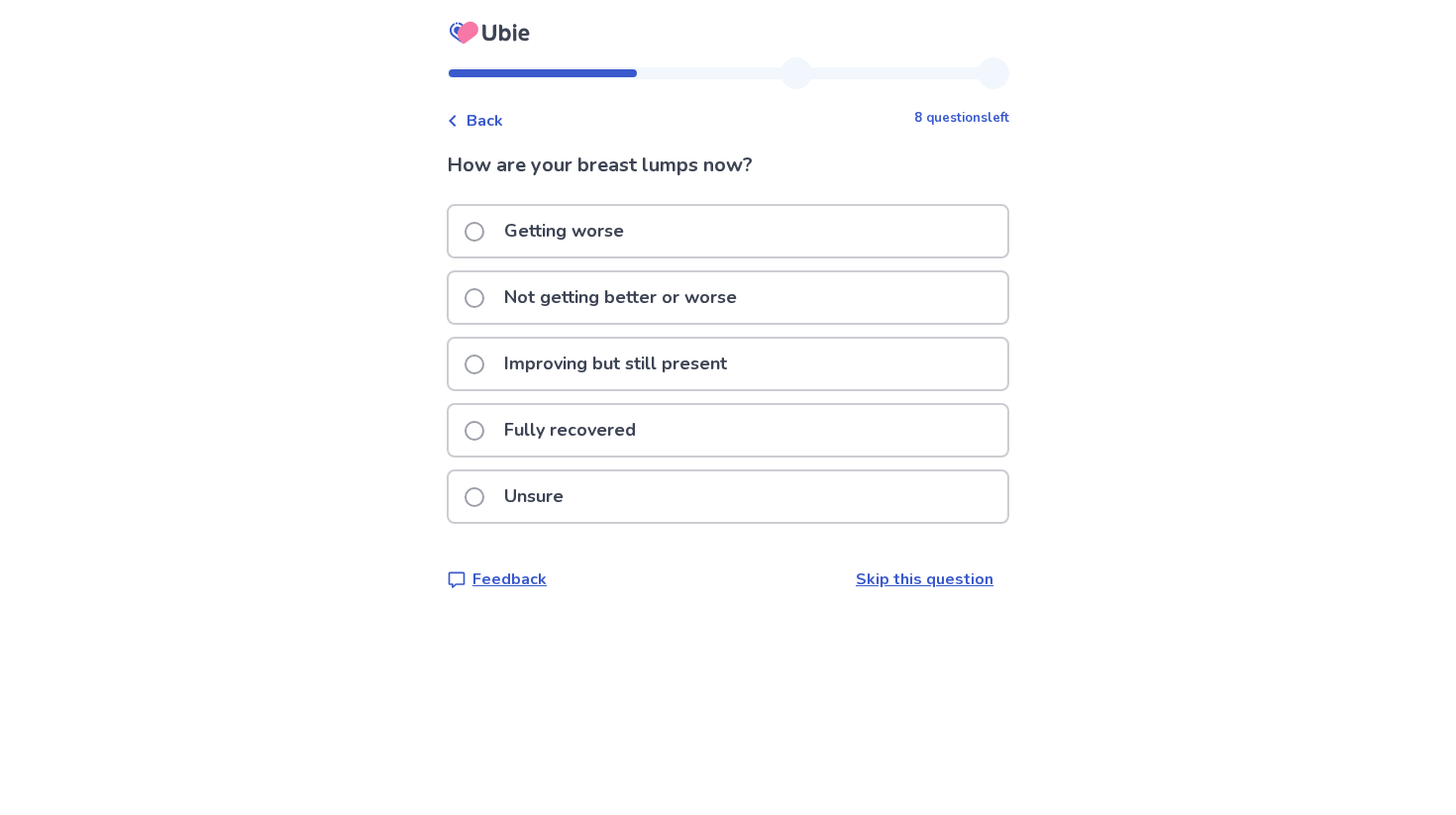 click on "Unsure" at bounding box center (534, 496) 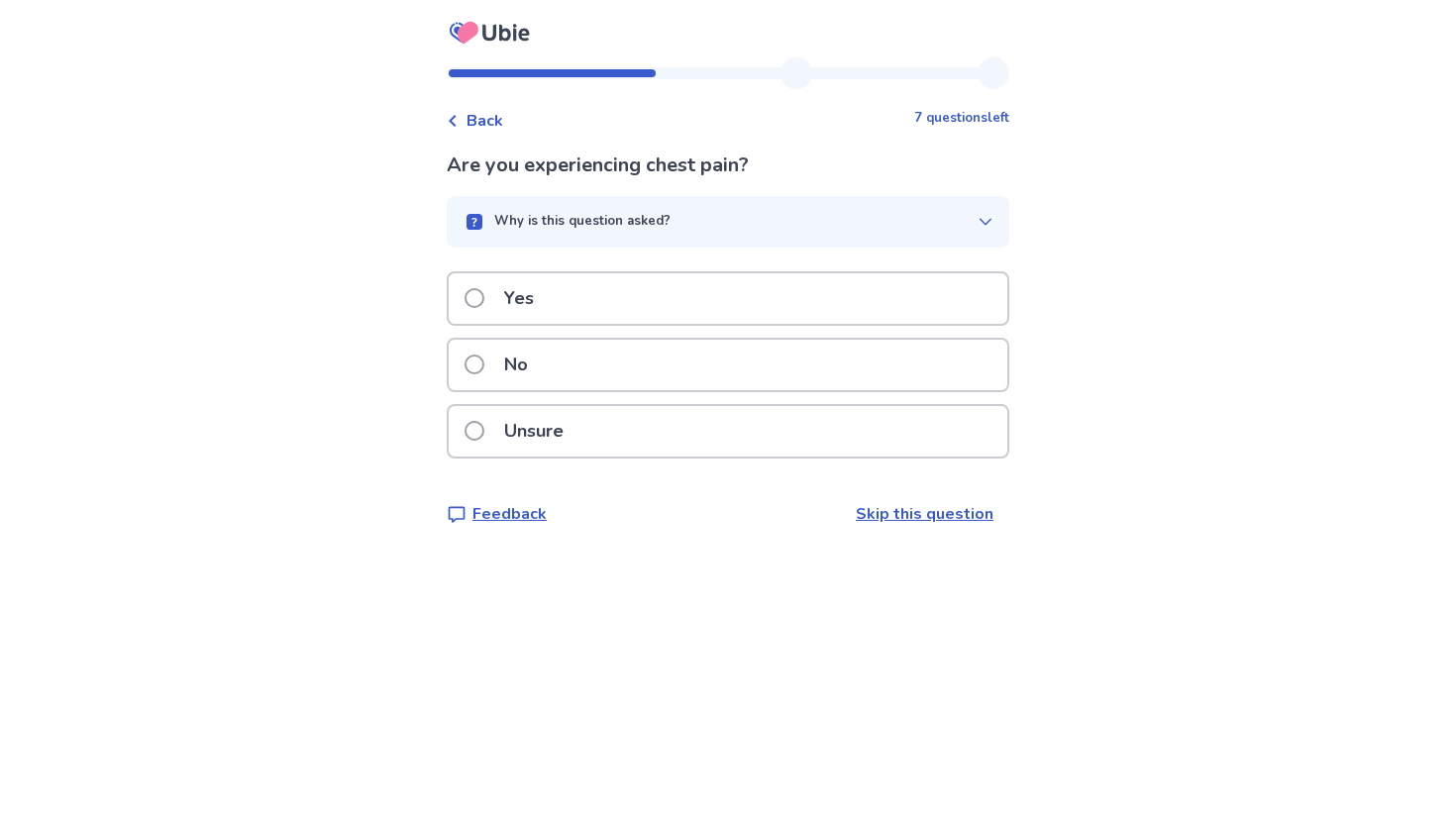 click at bounding box center [474, 364] 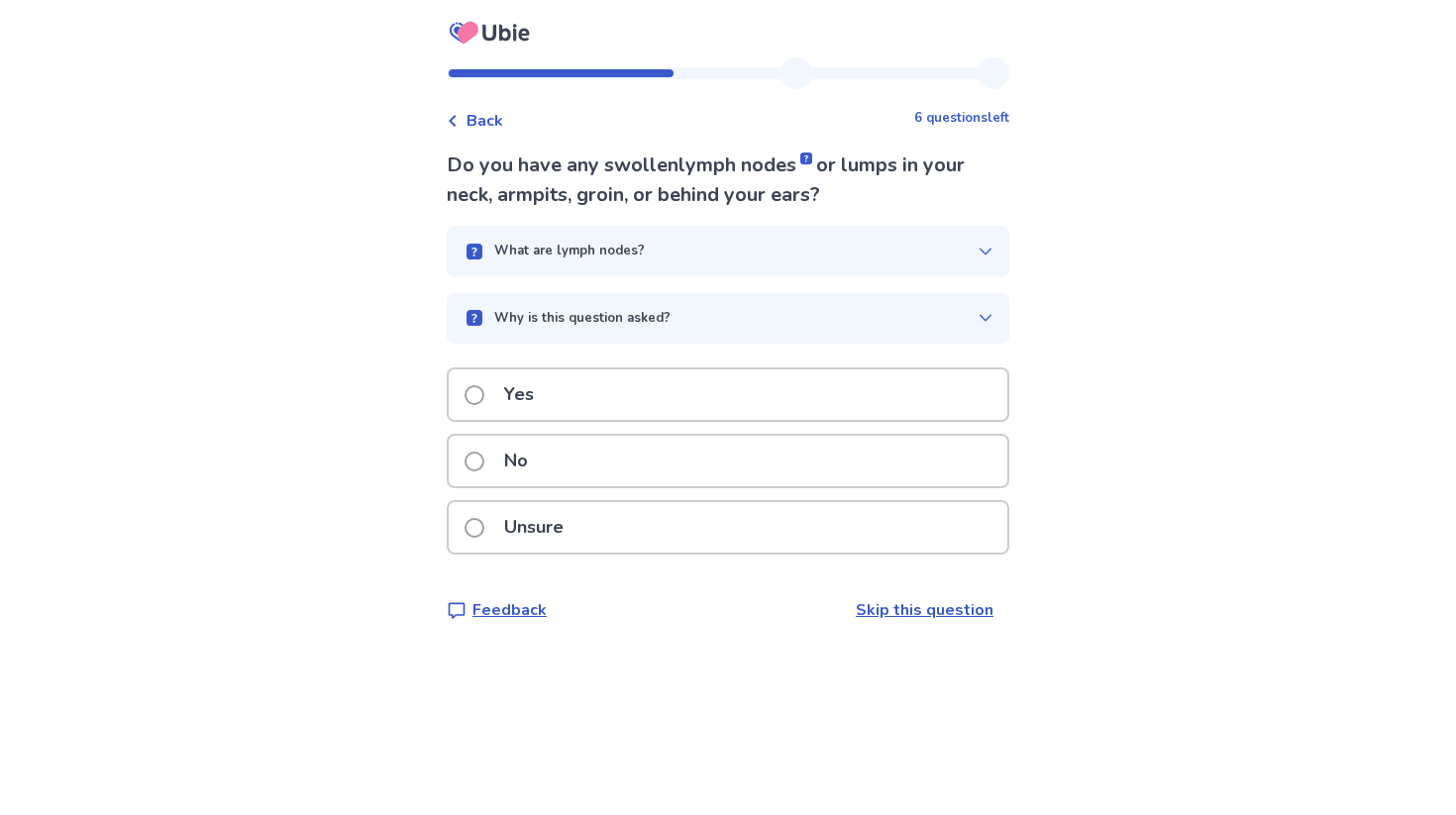 click at bounding box center (474, 461) 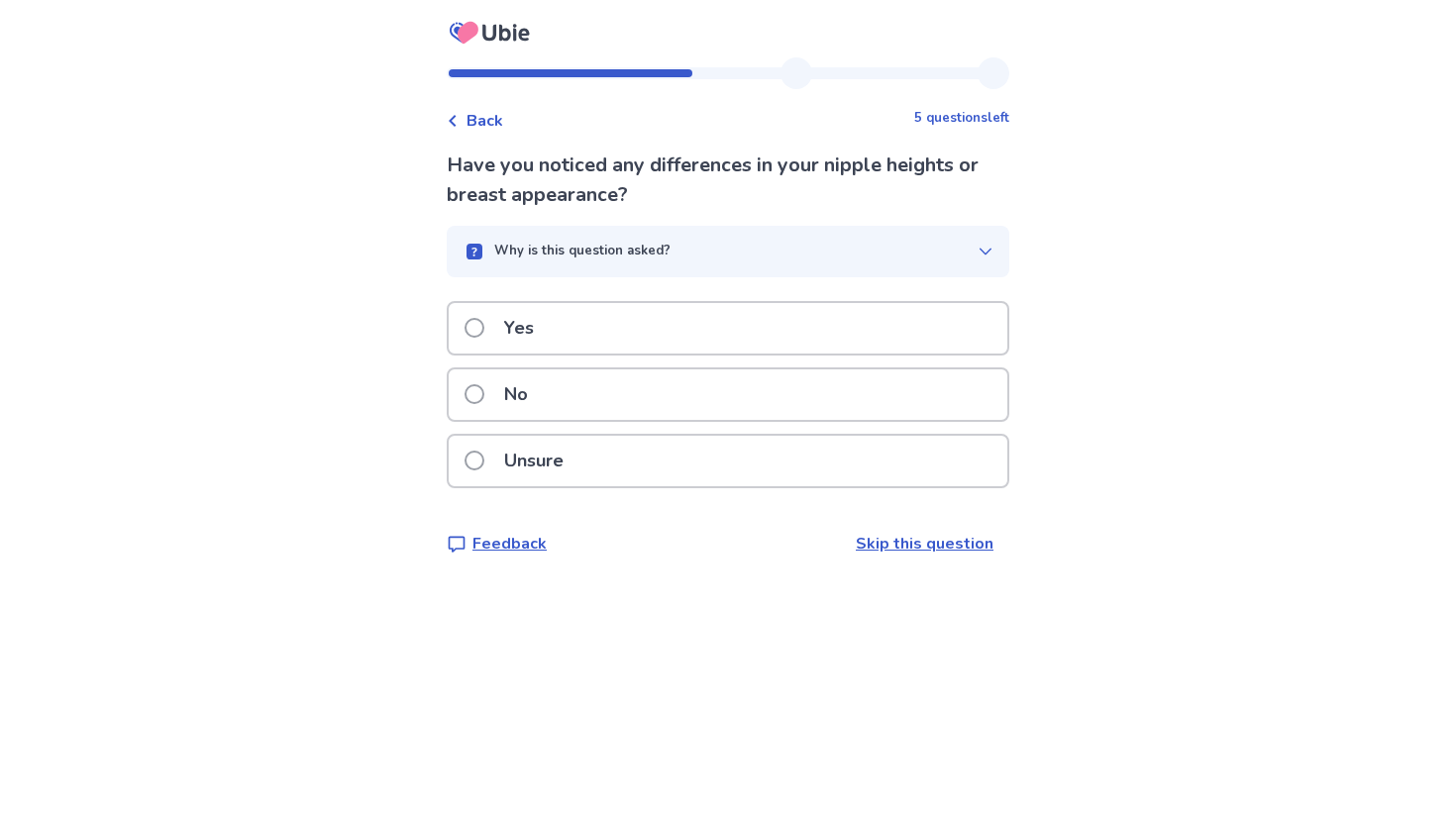 click at bounding box center [474, 394] 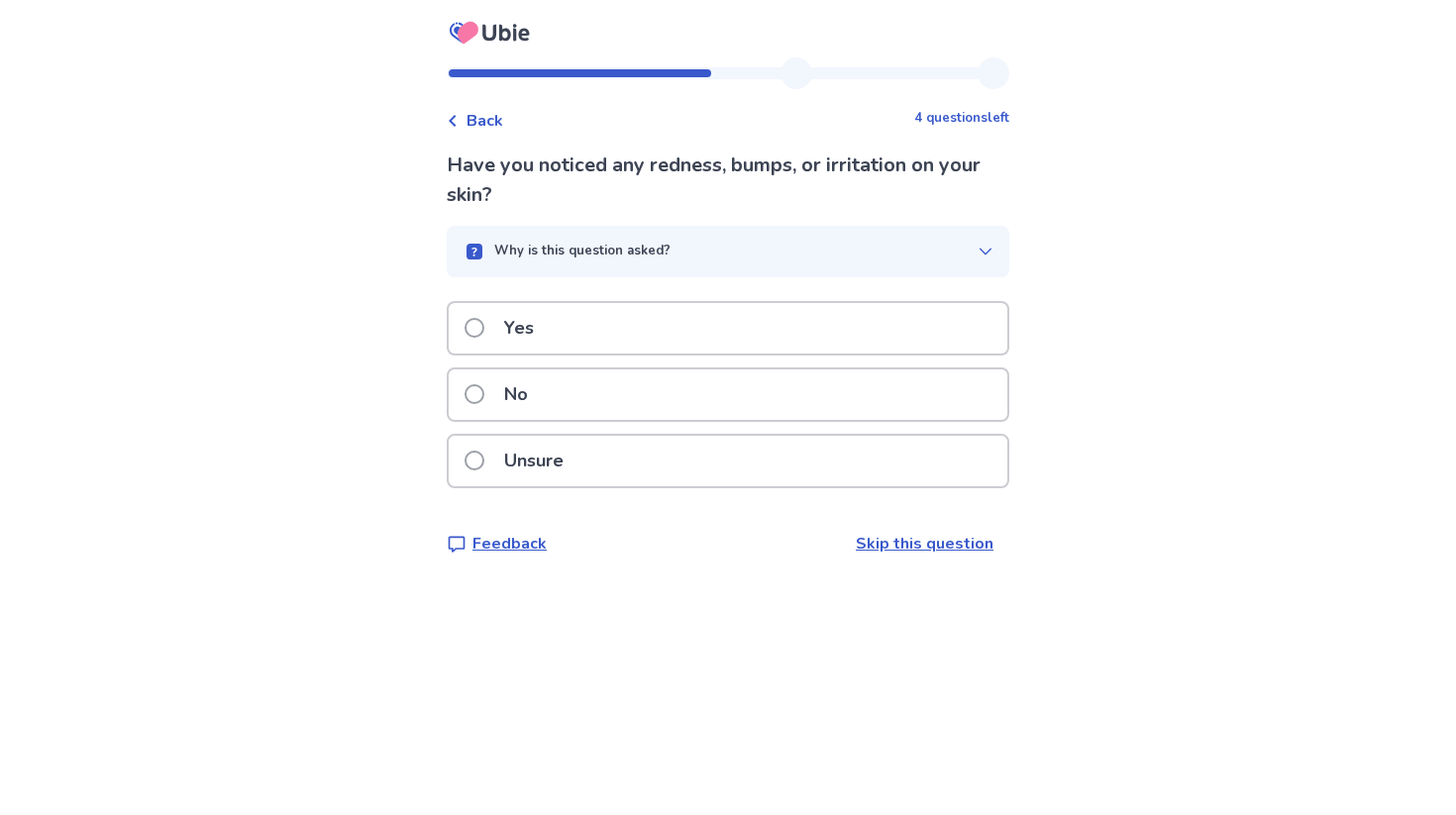 click at bounding box center (474, 394) 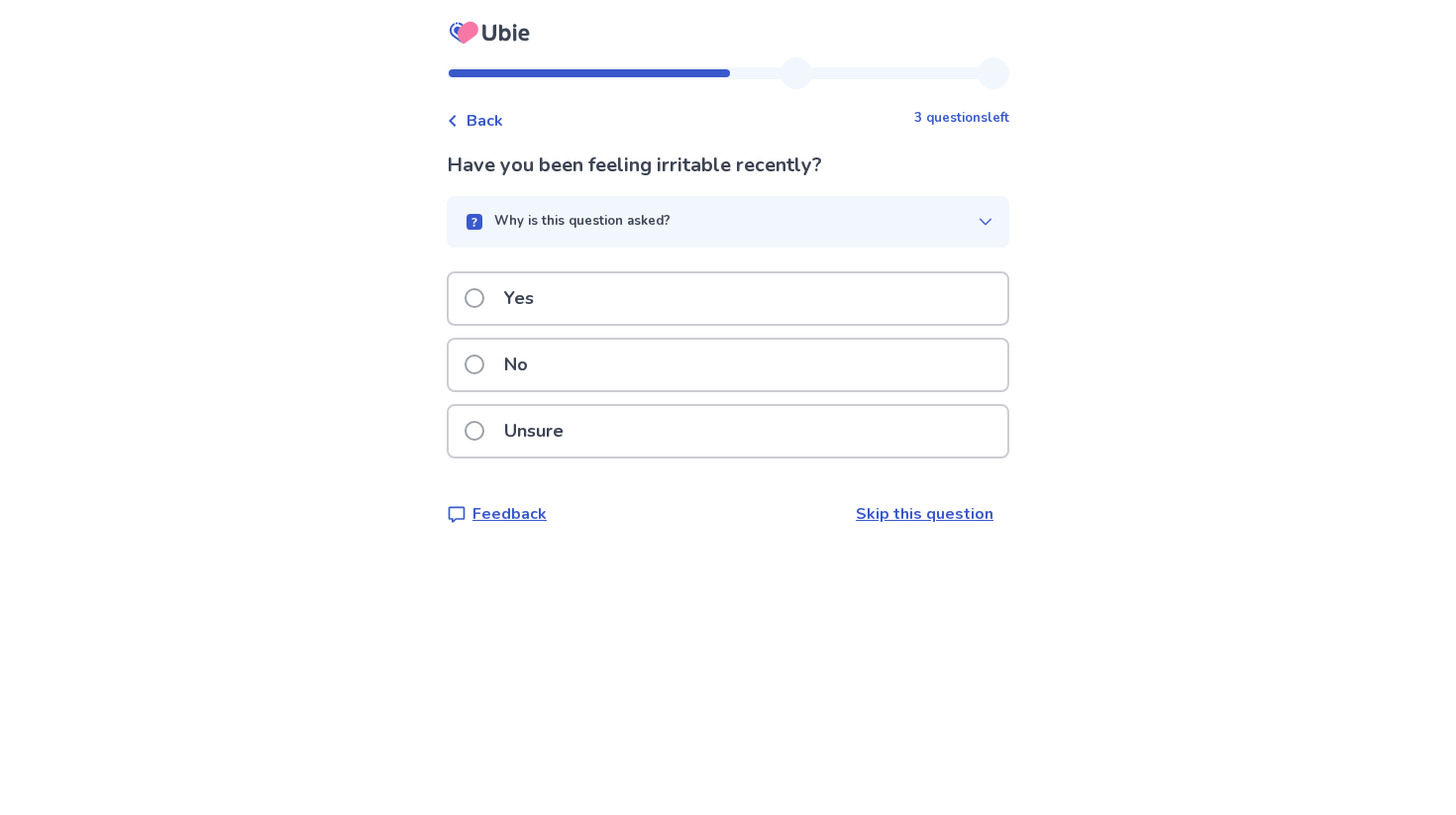 click at bounding box center (474, 298) 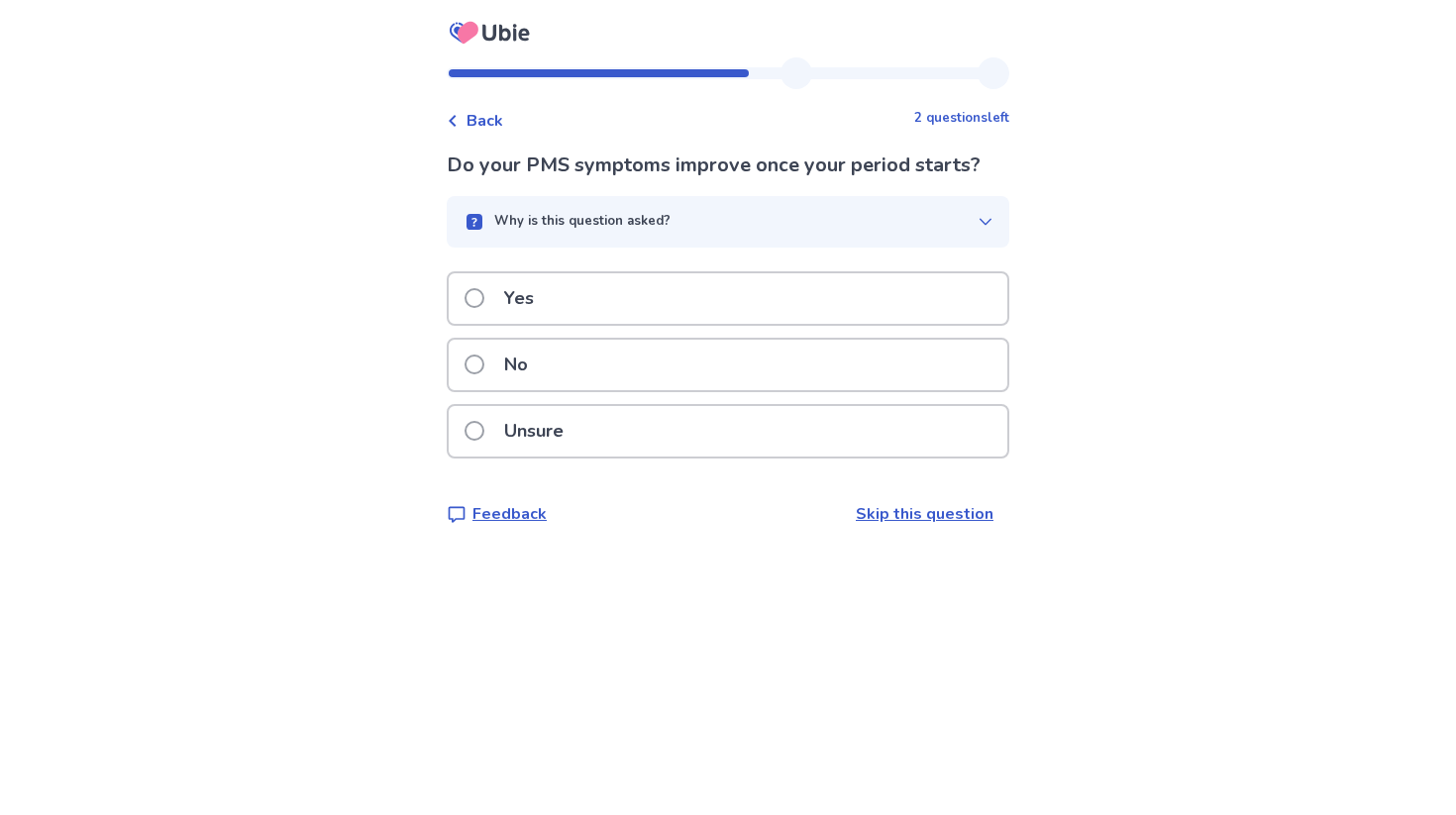 click at bounding box center [474, 431] 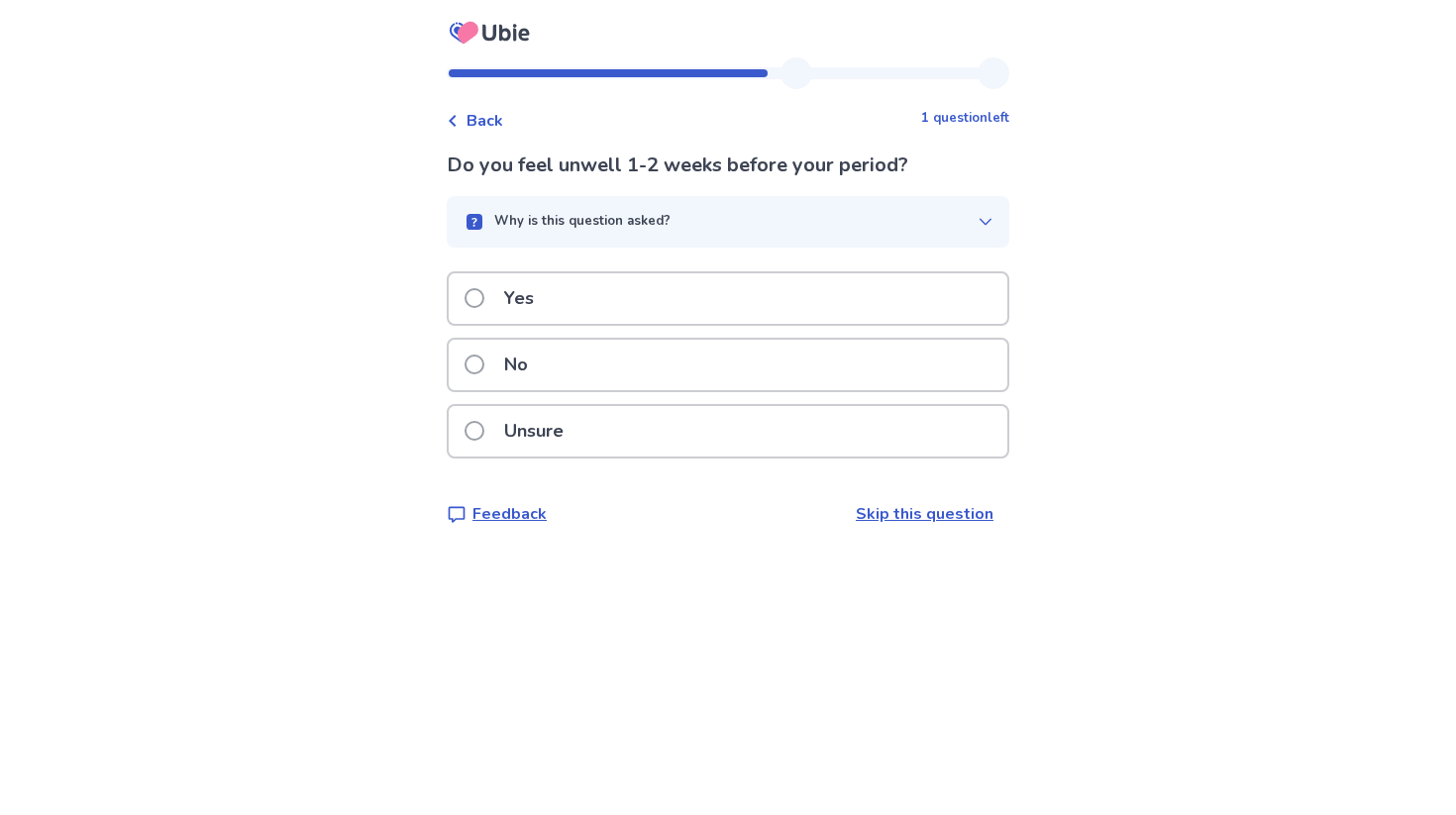 click at bounding box center [474, 364] 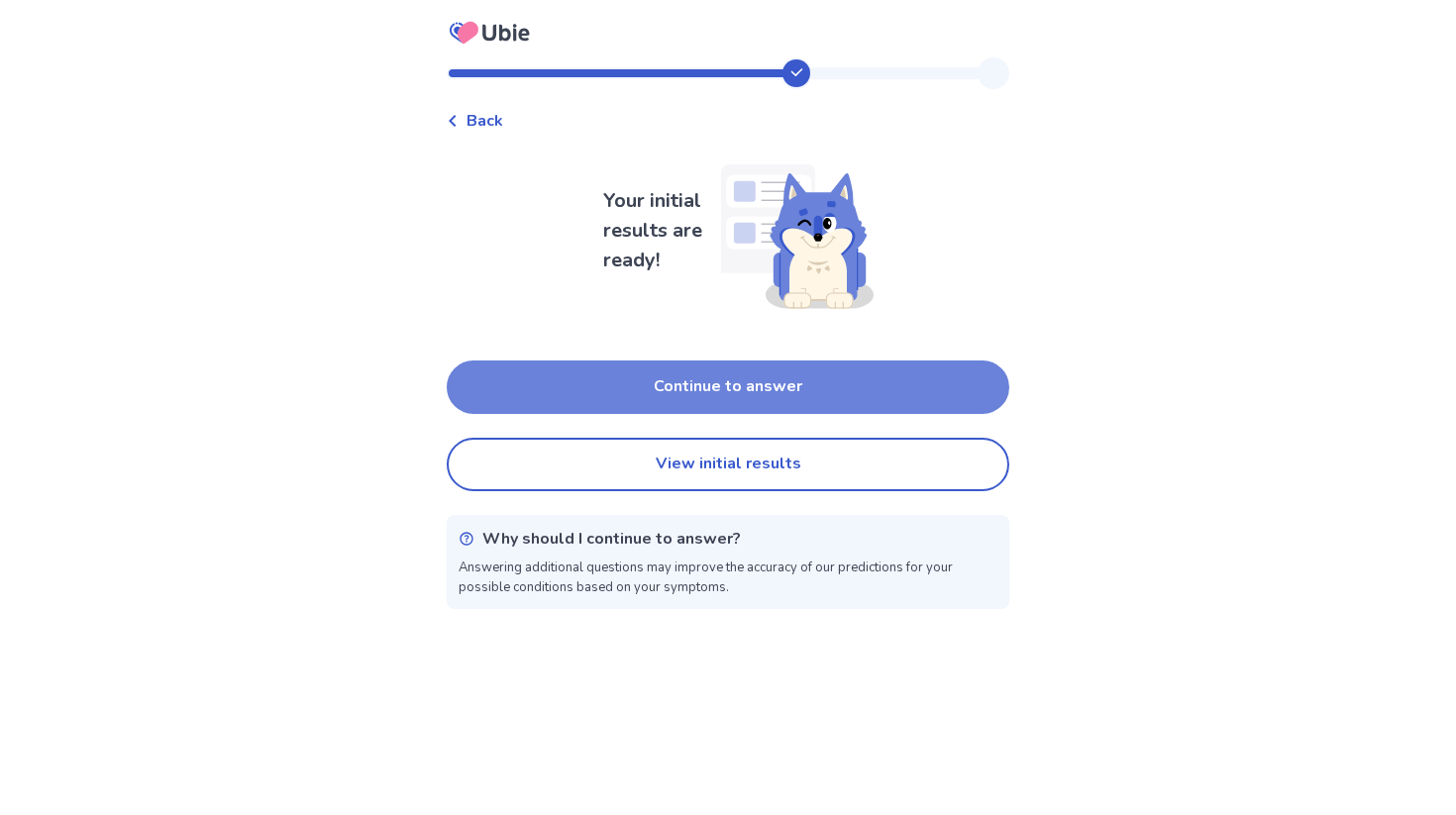 click on "Continue to answer" at bounding box center [728, 387] 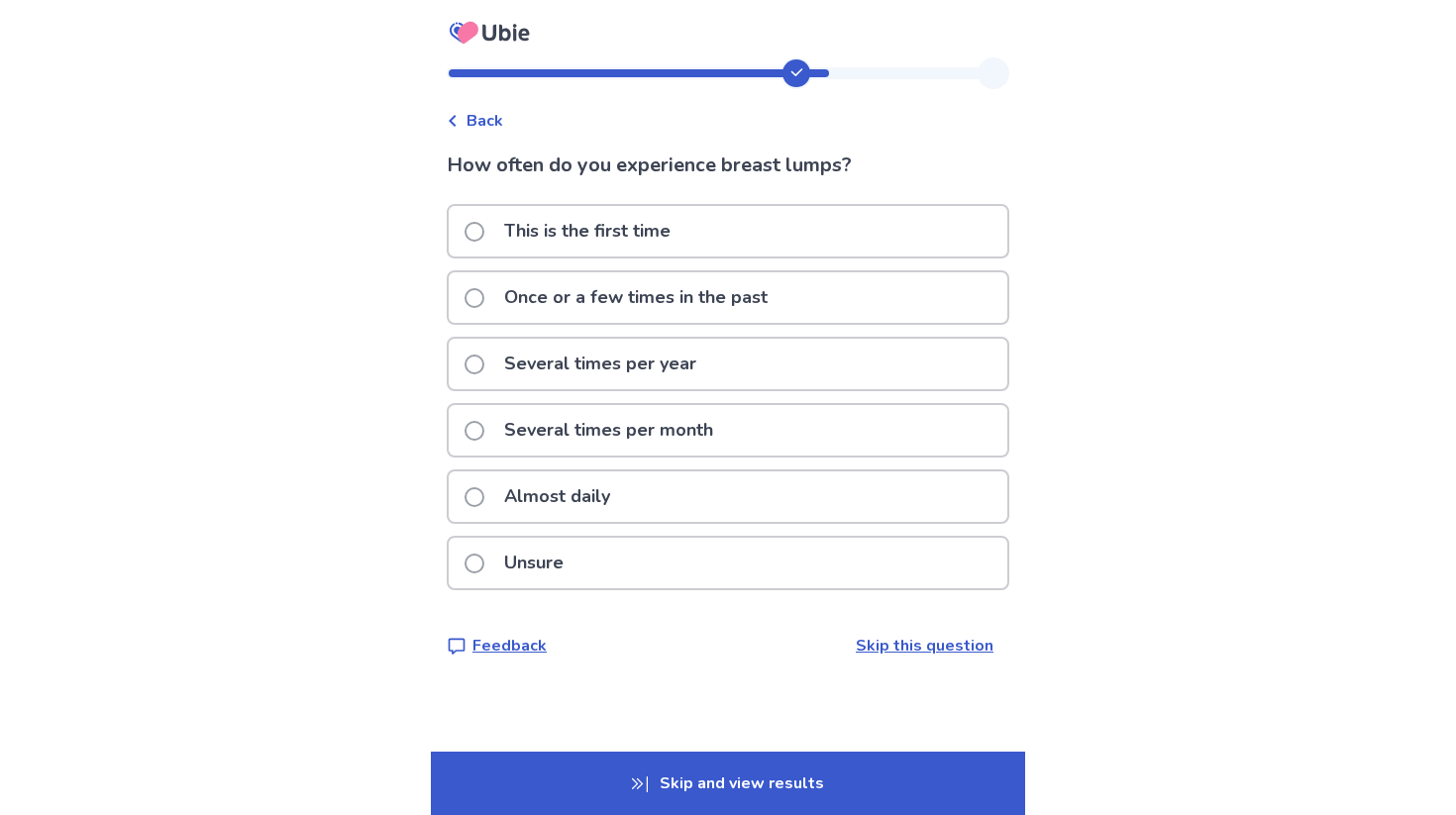 click on "This is the first time" at bounding box center [587, 231] 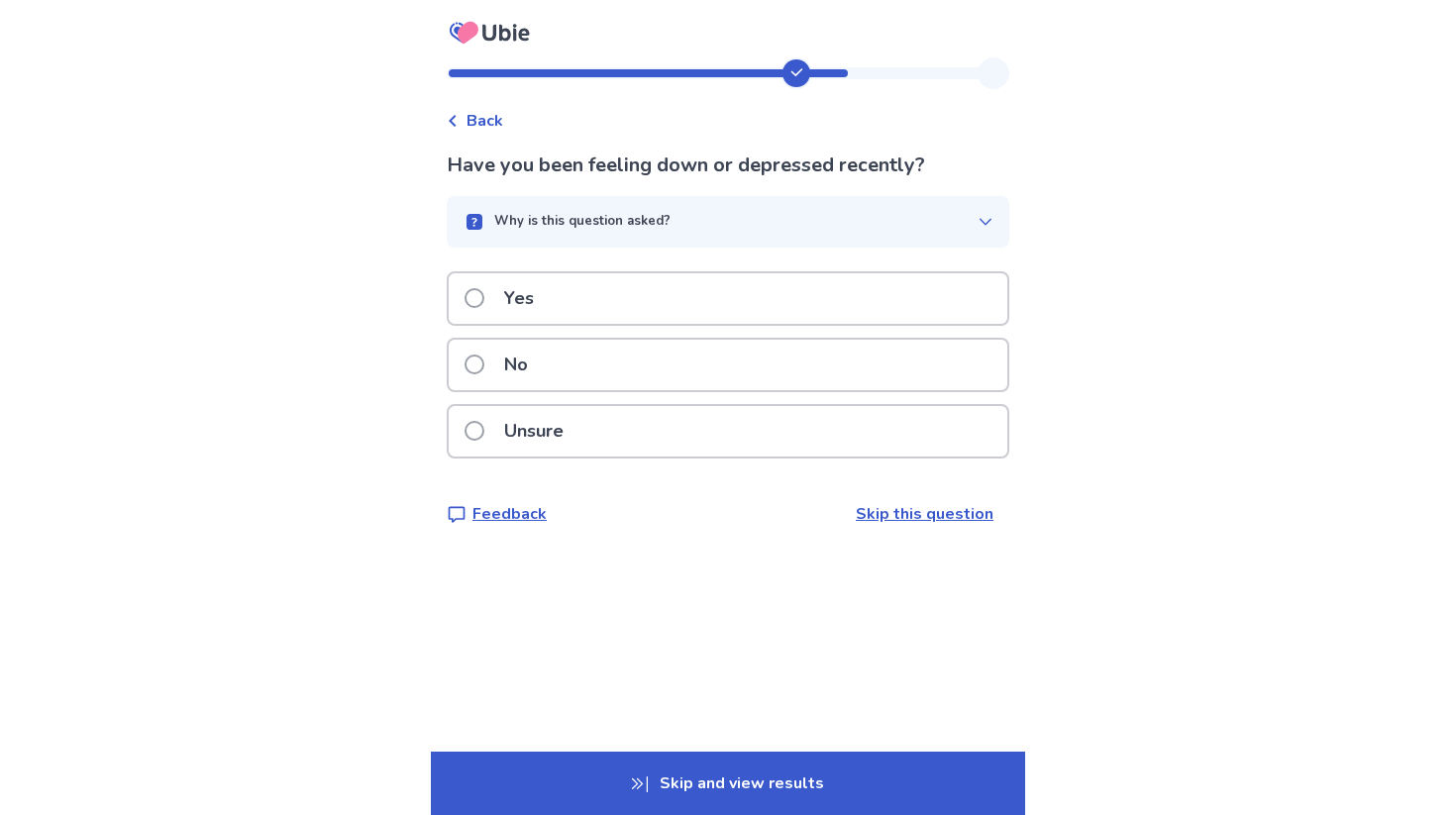 click on "Yes" at bounding box center [519, 298] 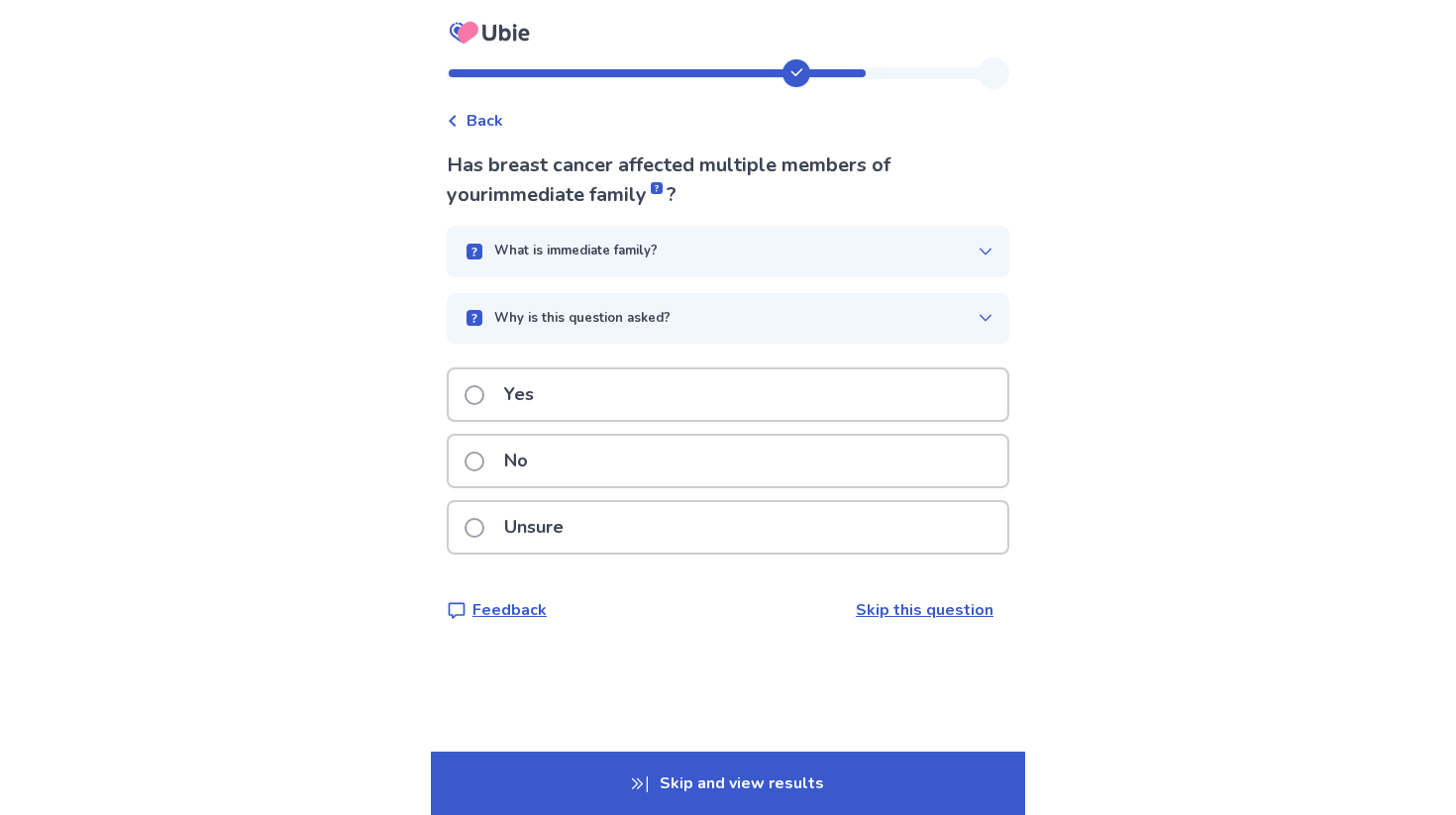 click on "No" at bounding box center [516, 460] 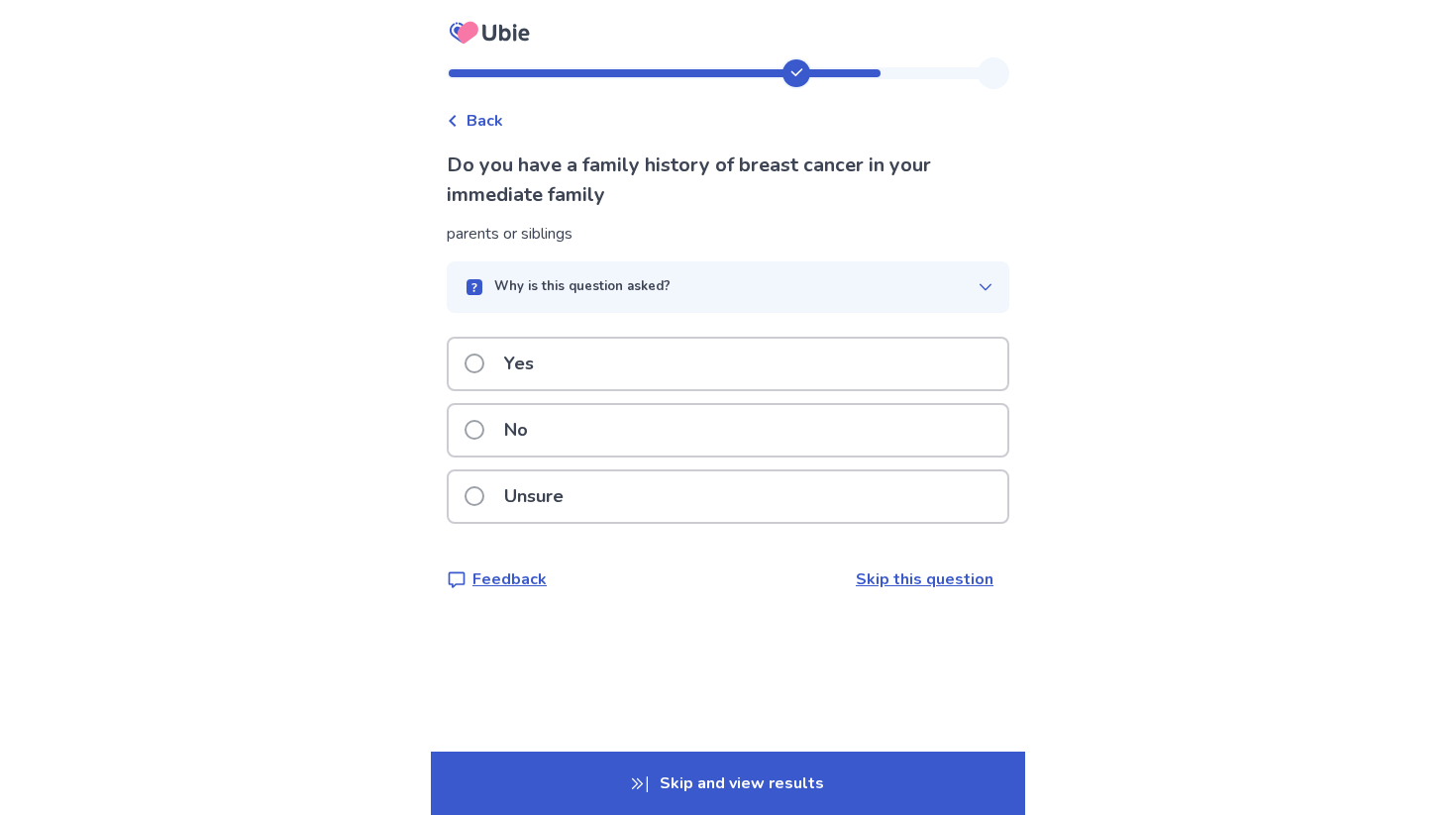click on "No" at bounding box center [502, 430] 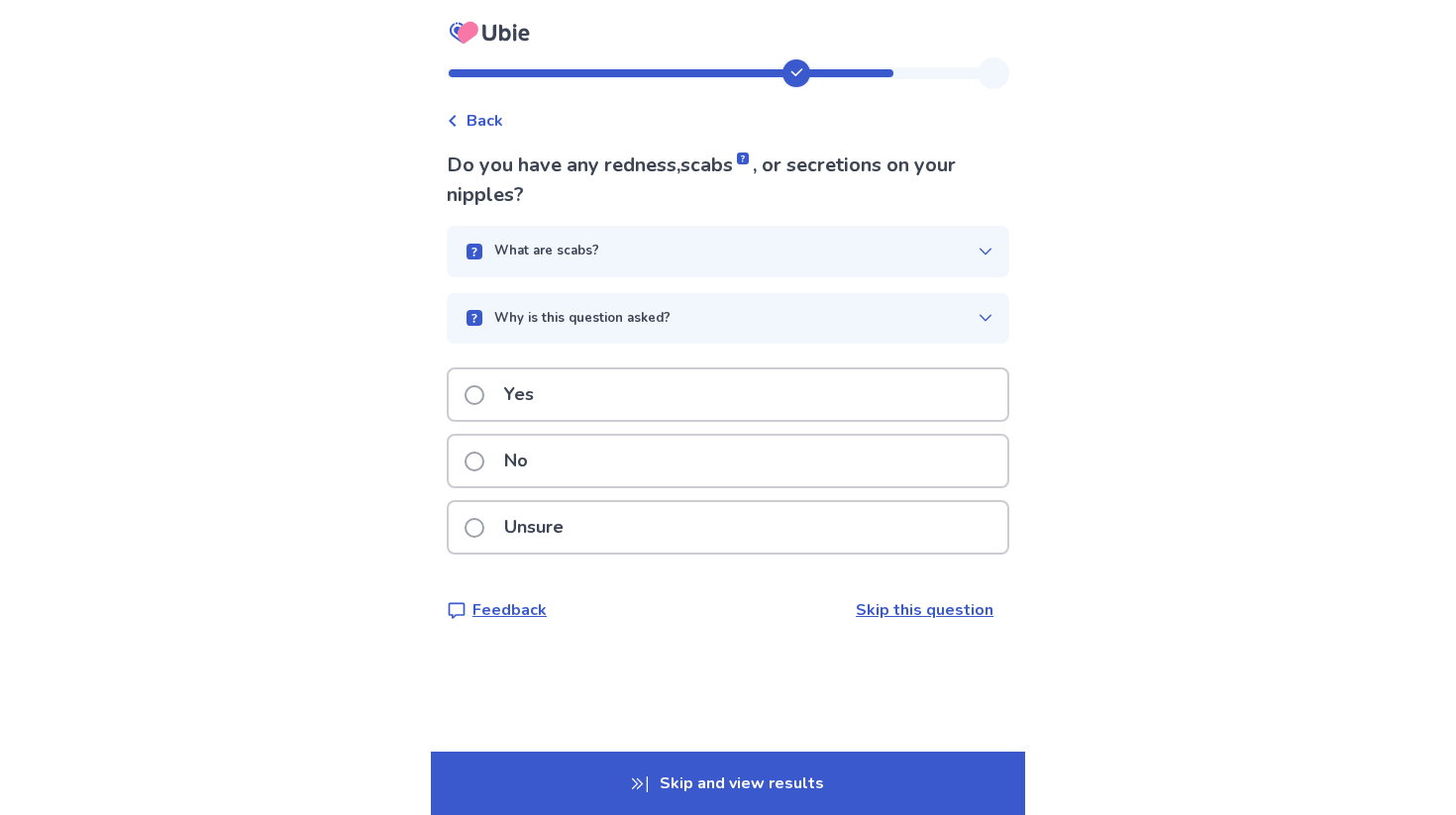 click on "No" at bounding box center [502, 460] 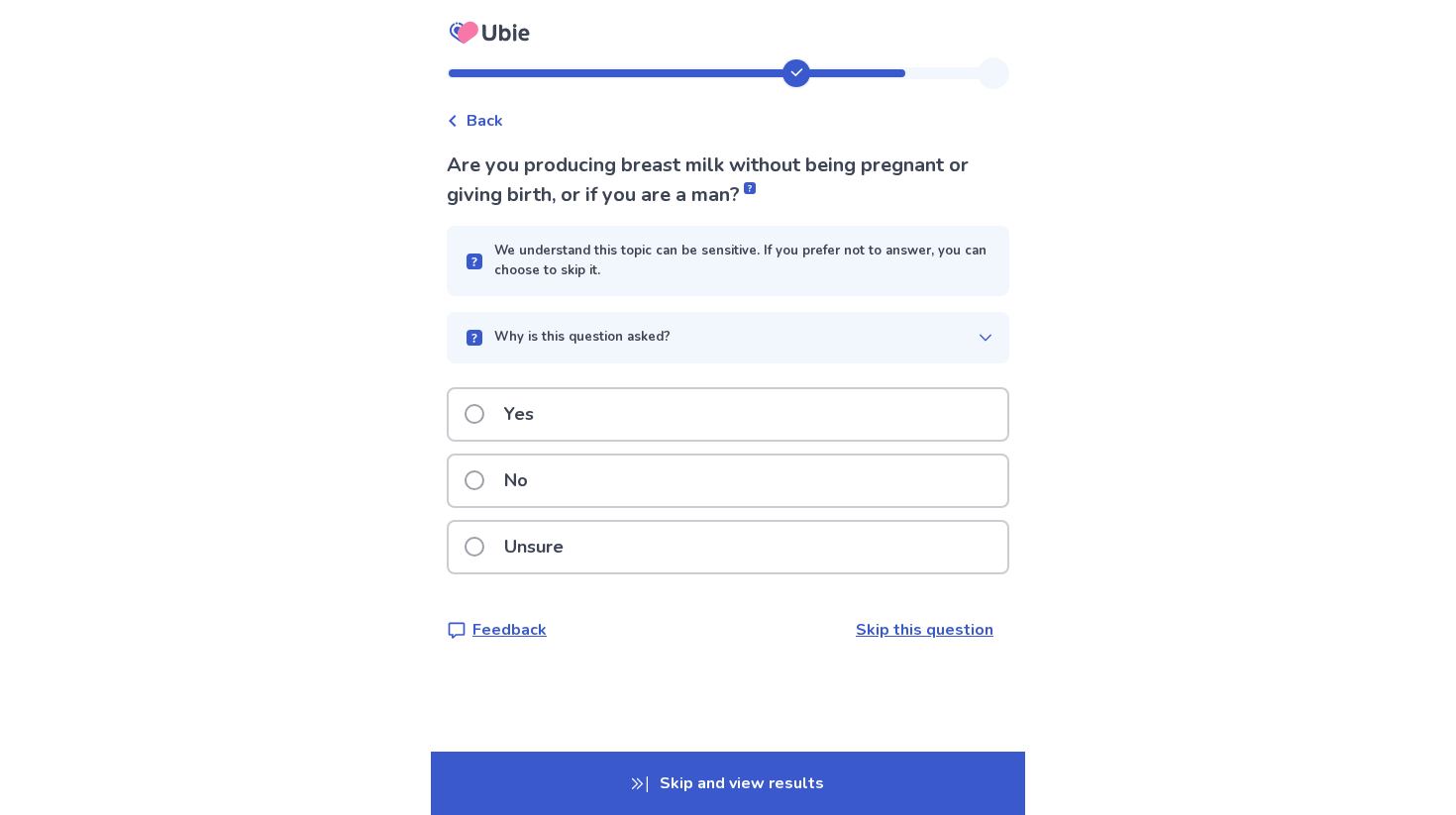 click on "No" at bounding box center [516, 480] 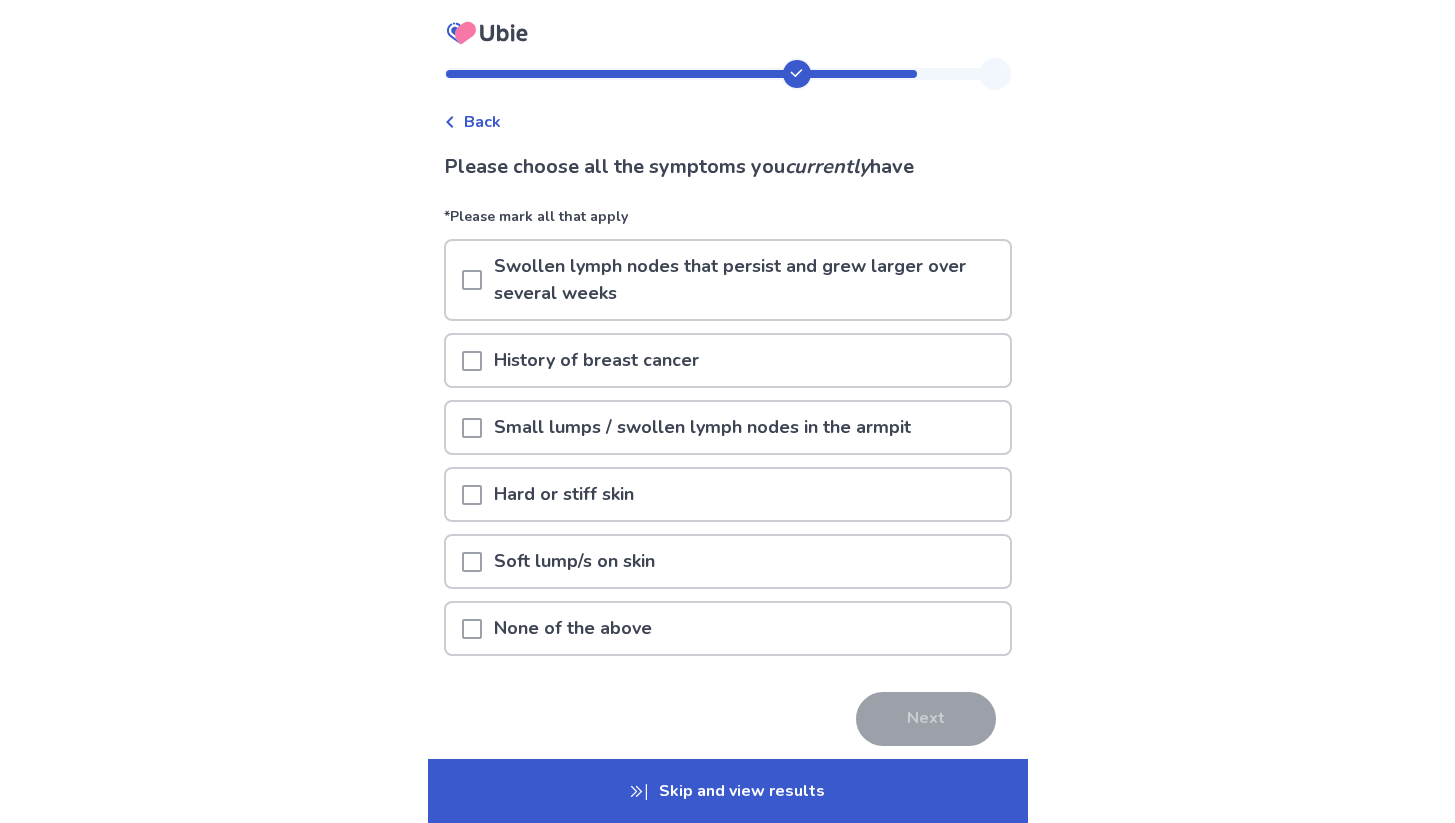 click at bounding box center [472, 629] 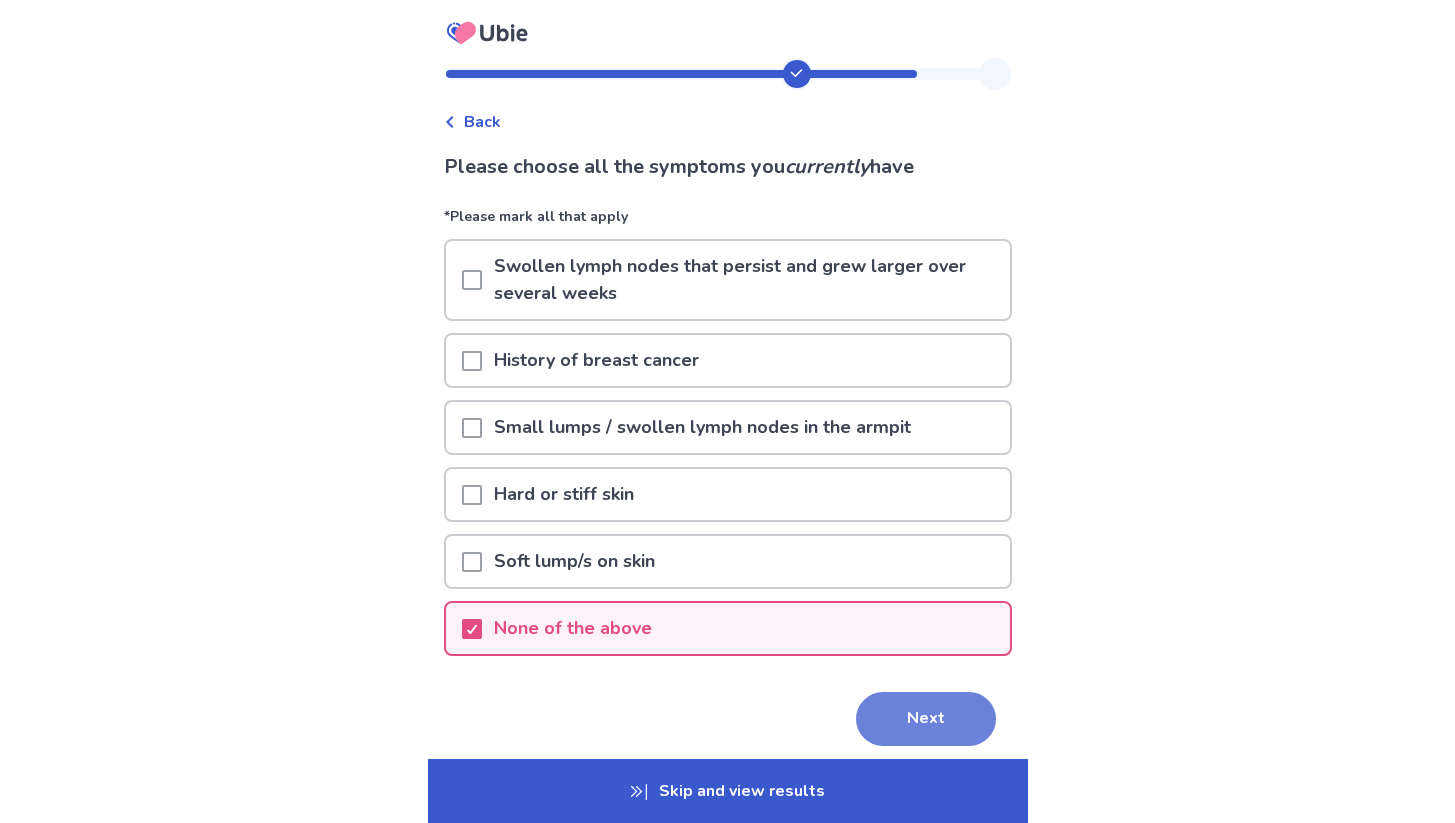 click on "Next" at bounding box center (926, 719) 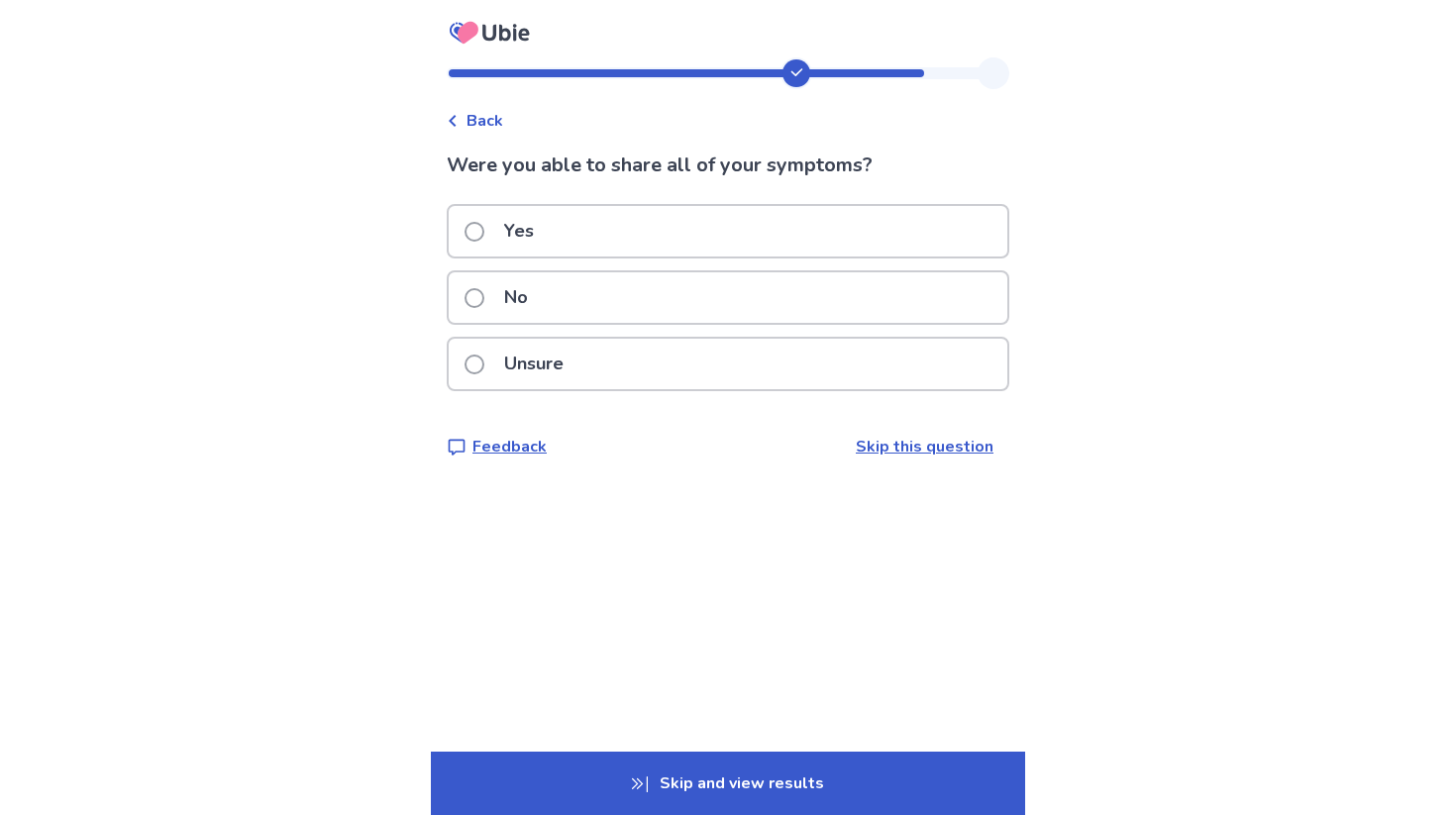 click at bounding box center (474, 364) 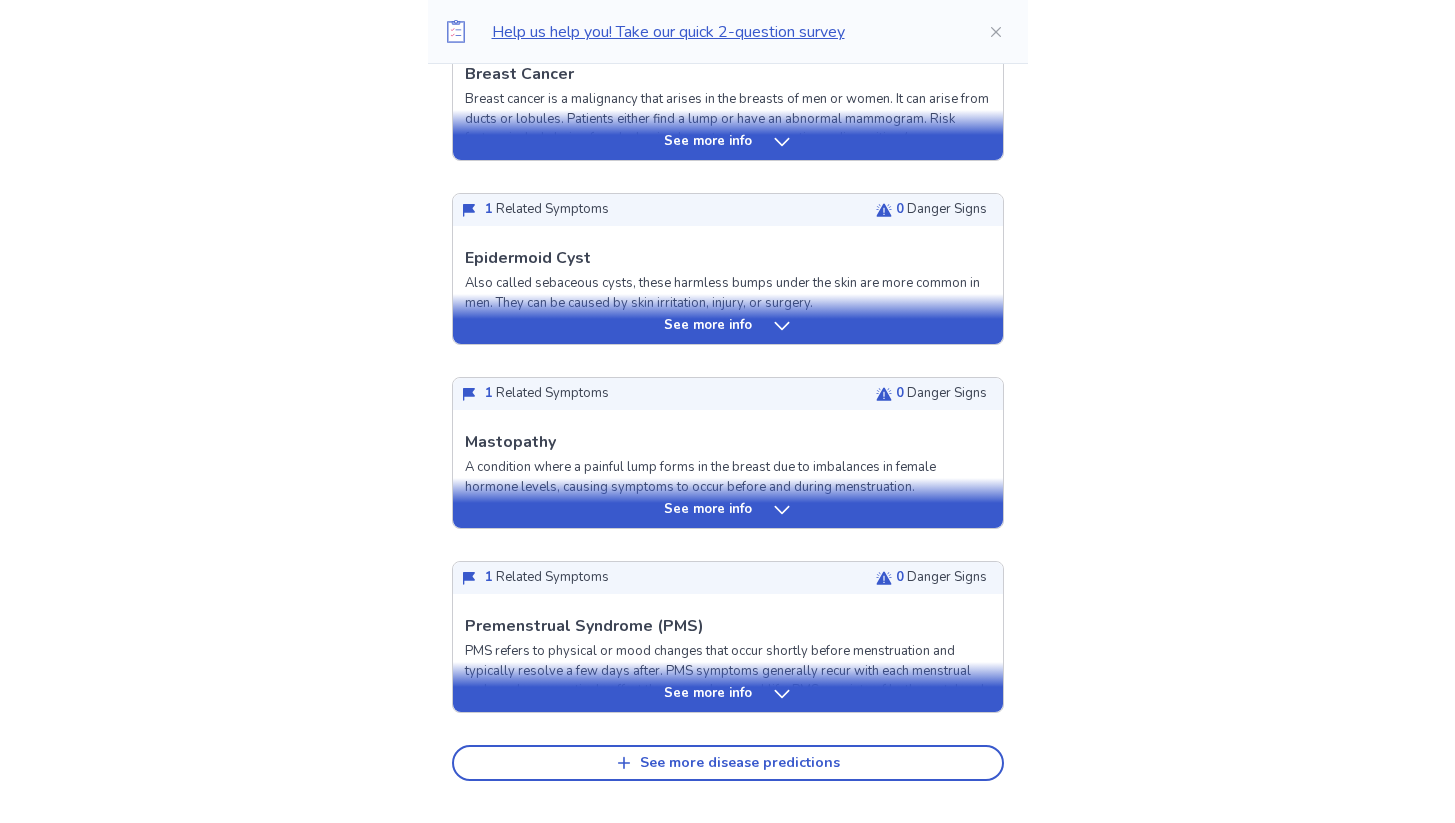 scroll, scrollTop: 528, scrollLeft: 0, axis: vertical 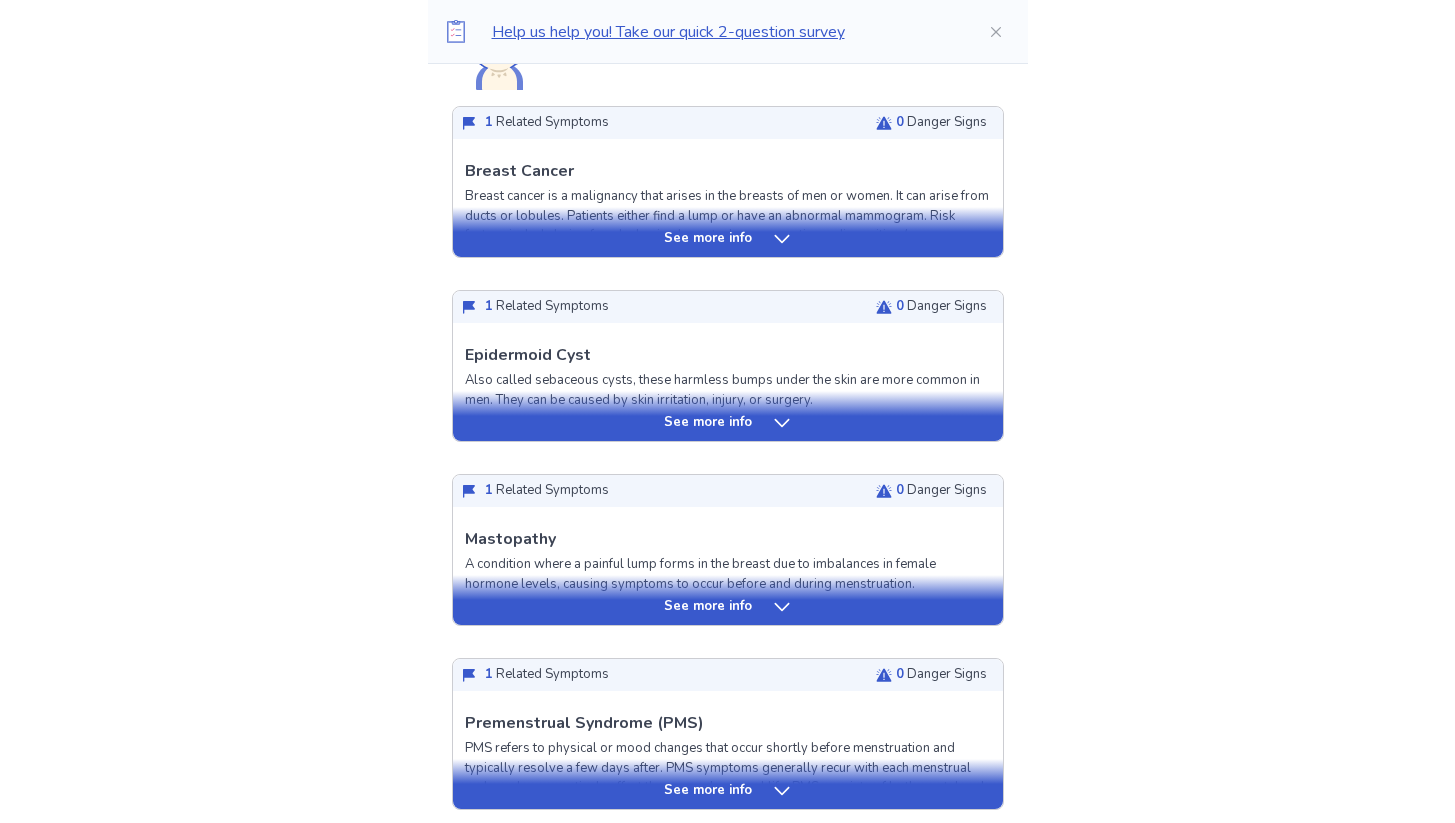 click on "See more info" at bounding box center (708, 239) 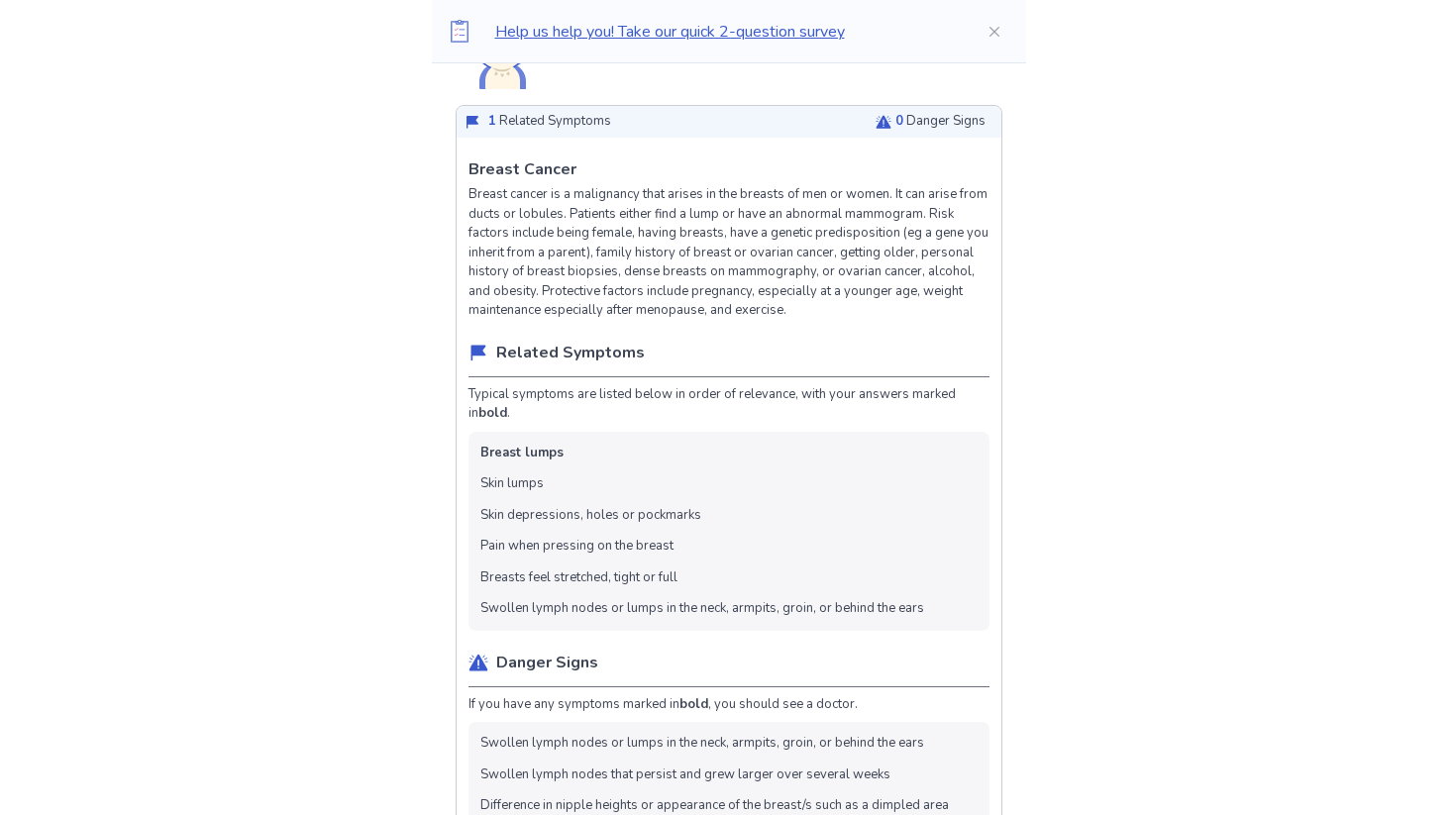 scroll, scrollTop: 0, scrollLeft: 0, axis: both 